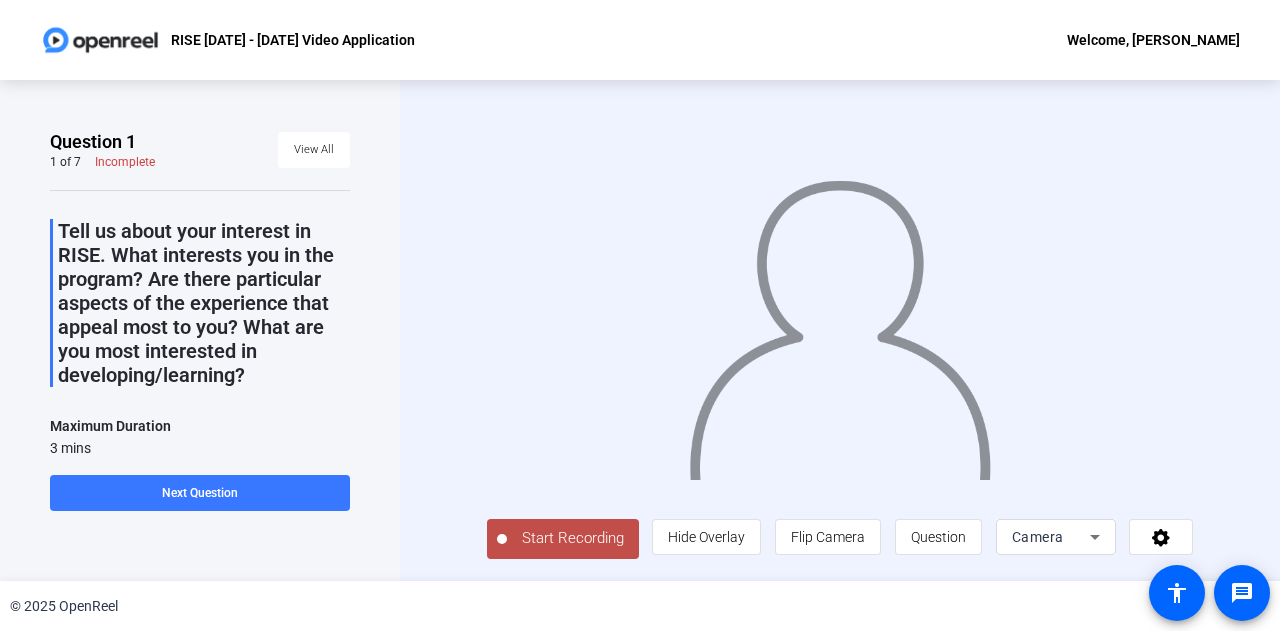 scroll, scrollTop: 0, scrollLeft: 0, axis: both 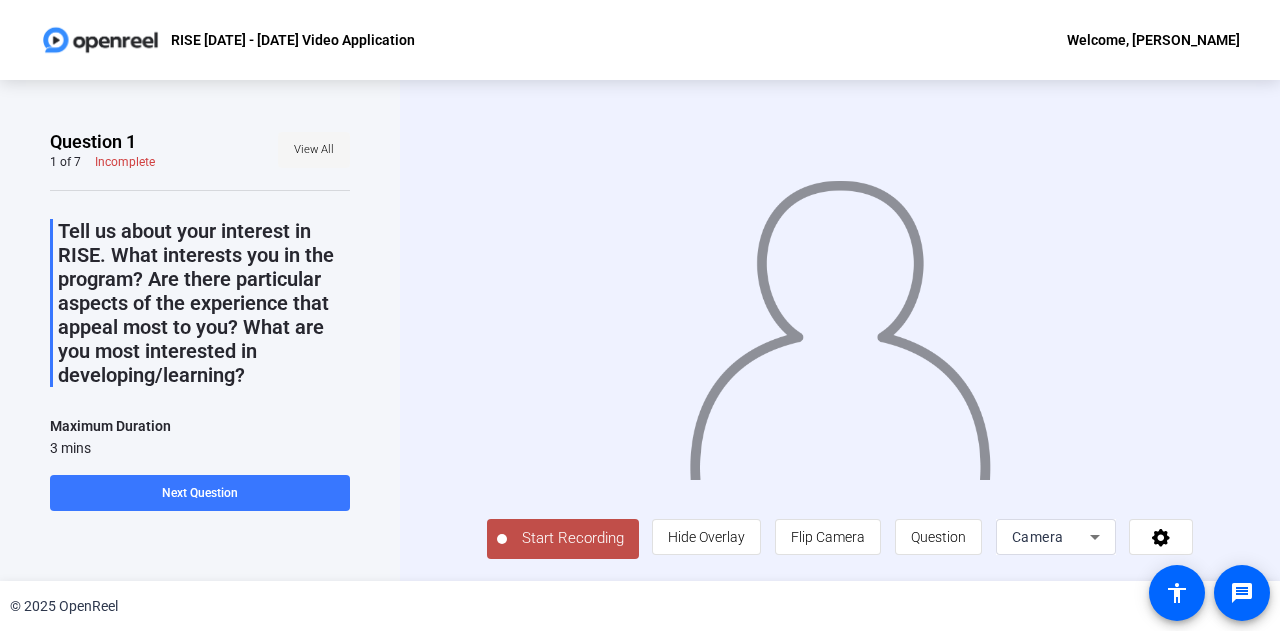 click on "View All" 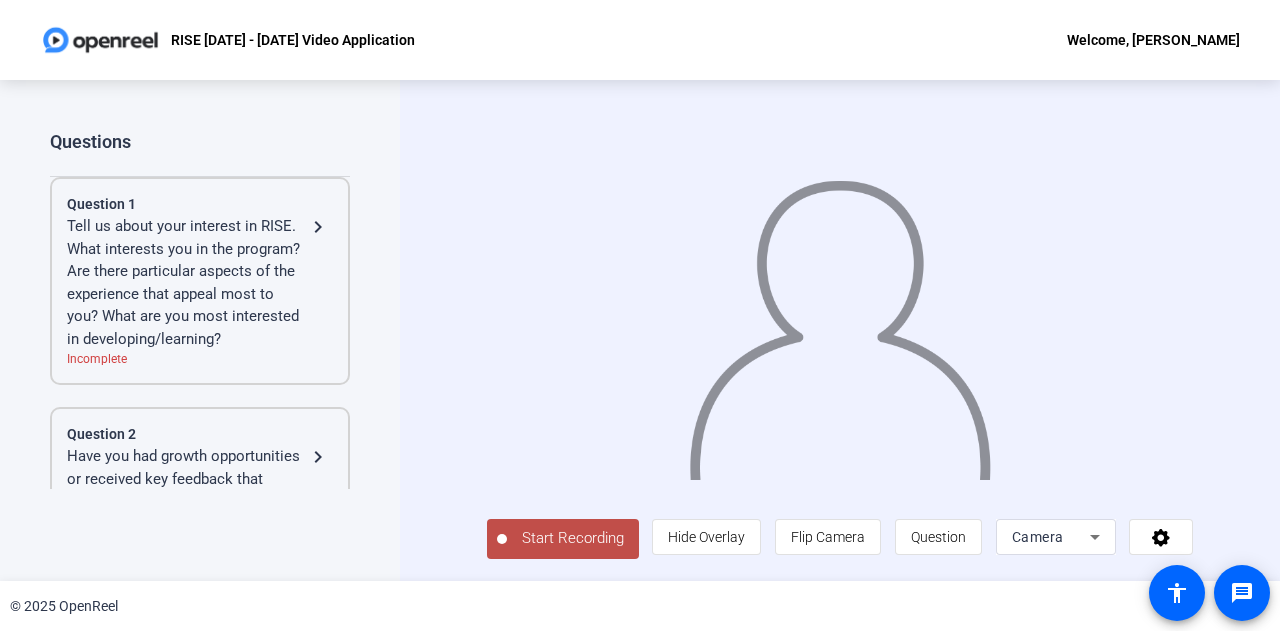 click on "Tell us about your interest in RISE. What interests you in the program? Are there particular aspects of the experience that appeal most to you? What are you most interested in developing/learning?" 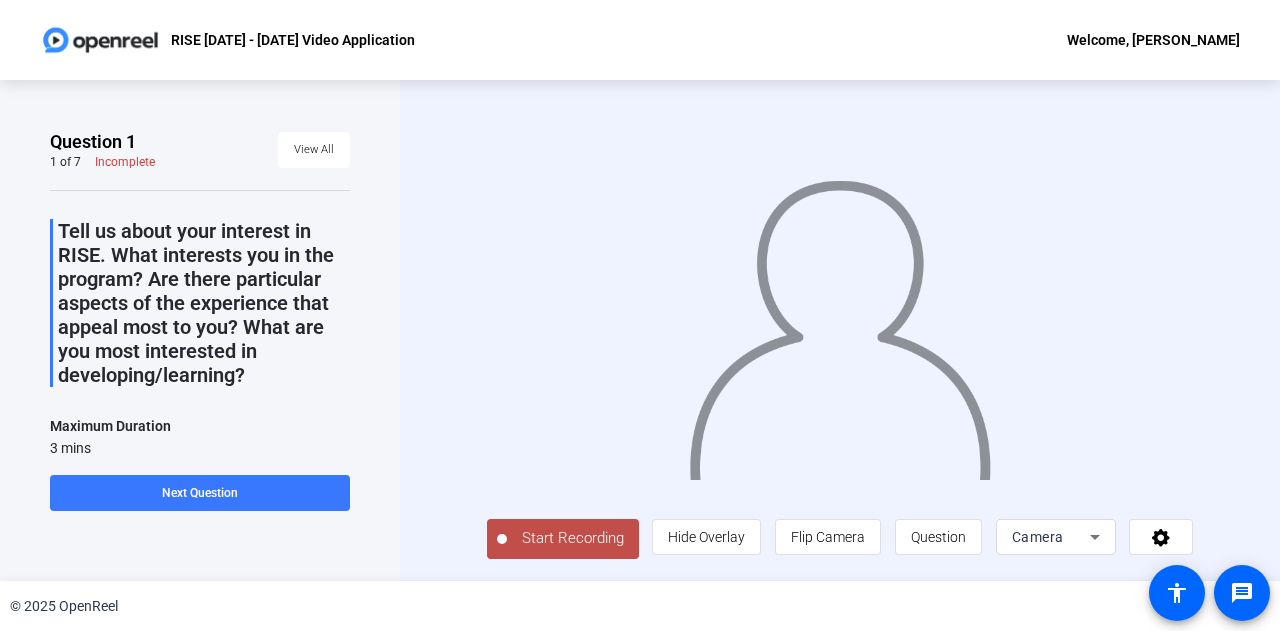 click on "Camera" at bounding box center [1051, 537] 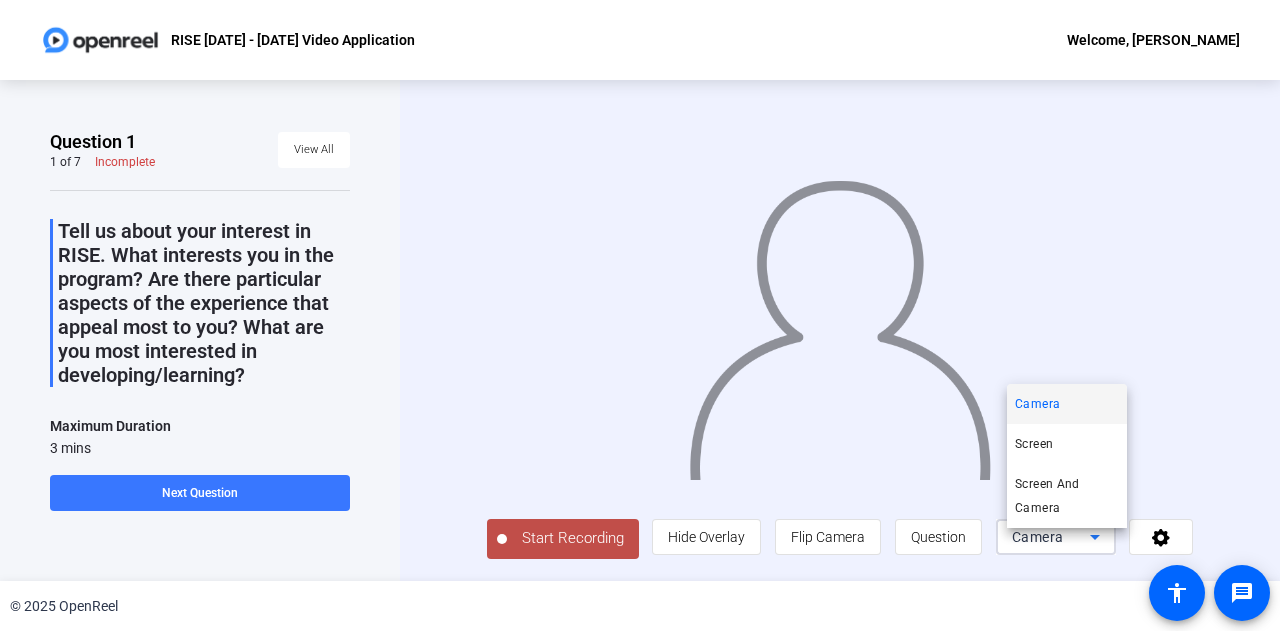 click at bounding box center [640, 315] 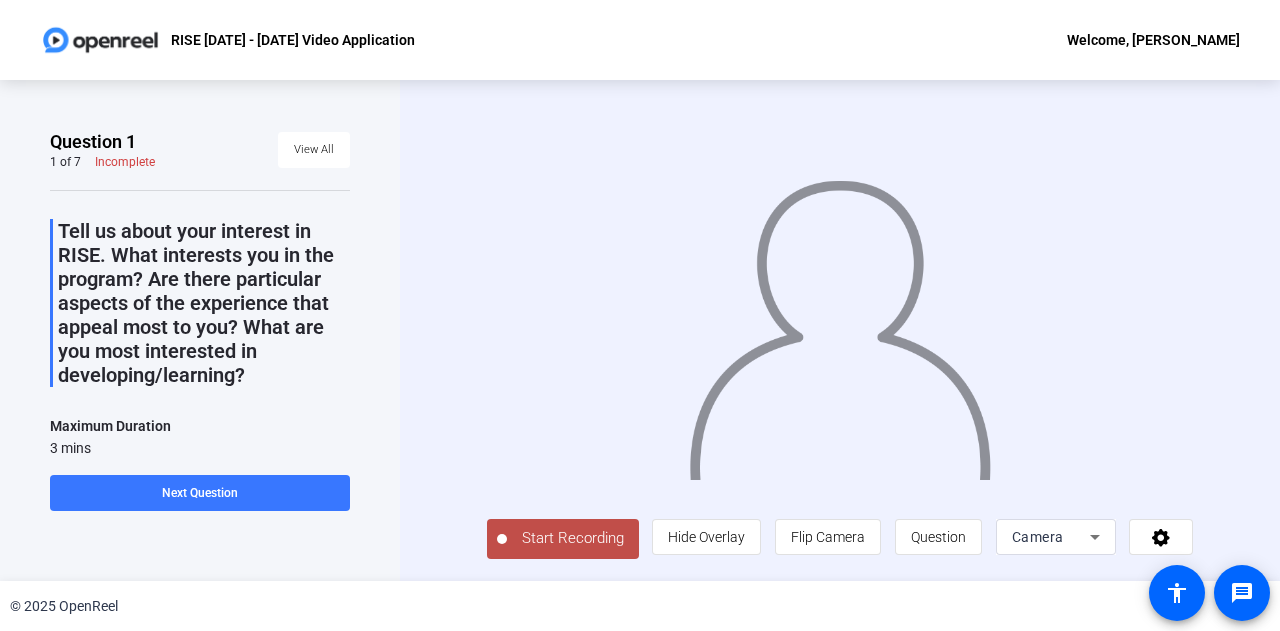 scroll, scrollTop: 4, scrollLeft: 0, axis: vertical 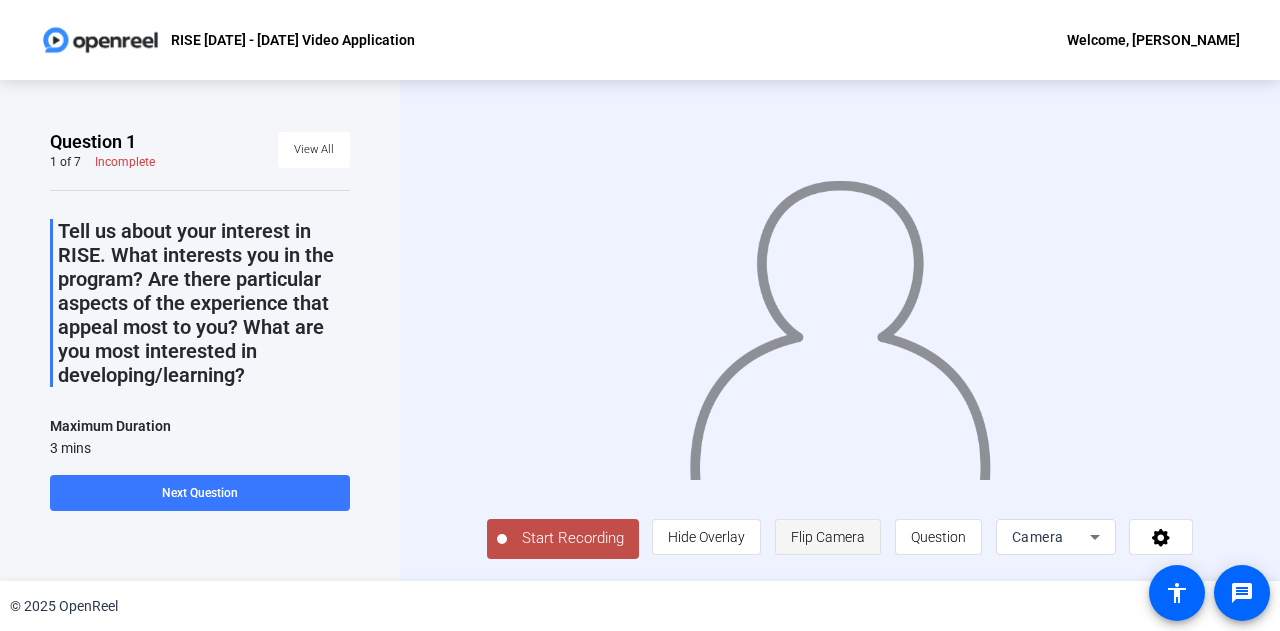 click on "Flip Camera" 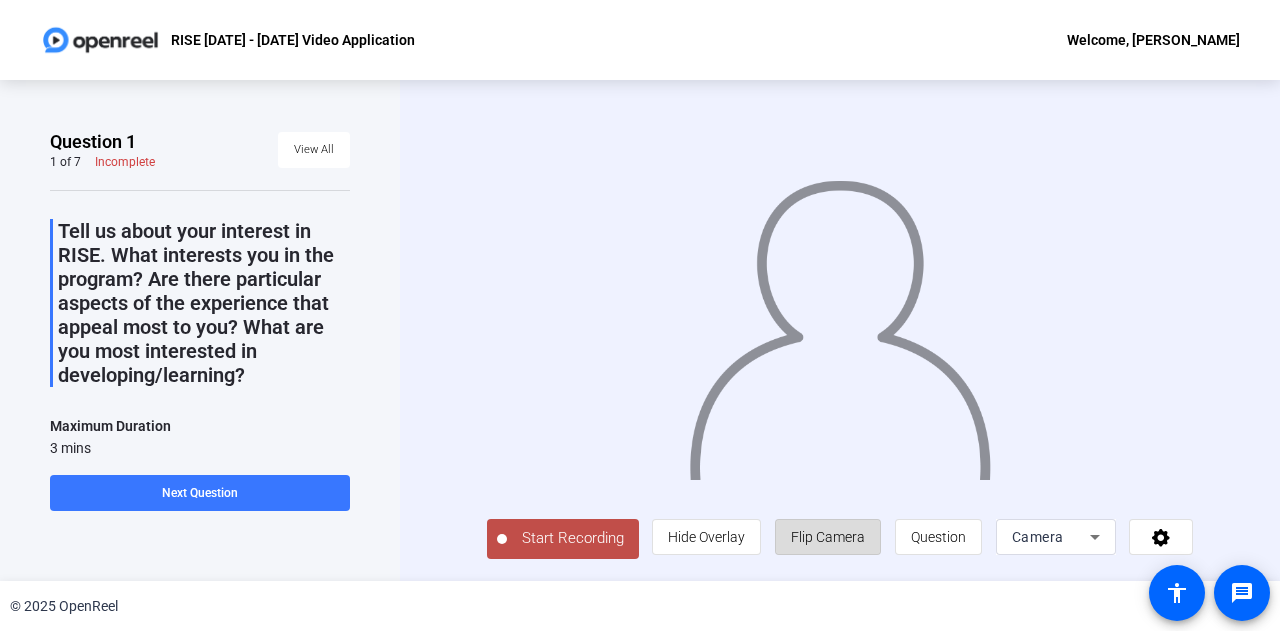 click on "Flip Camera" 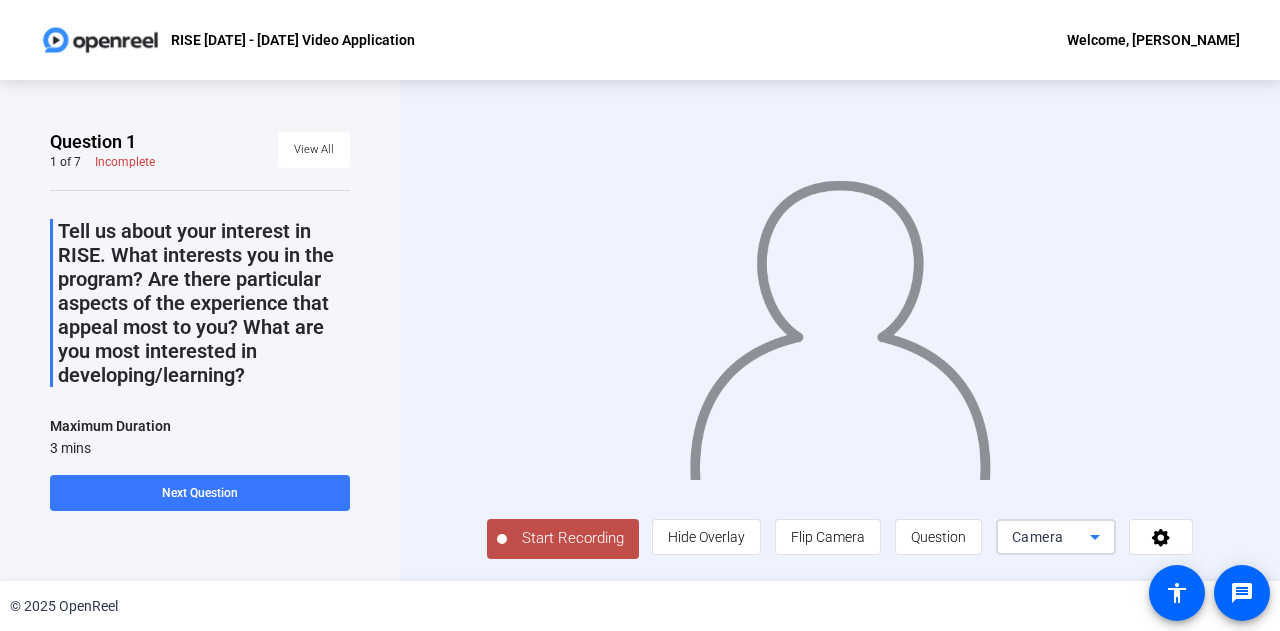 click 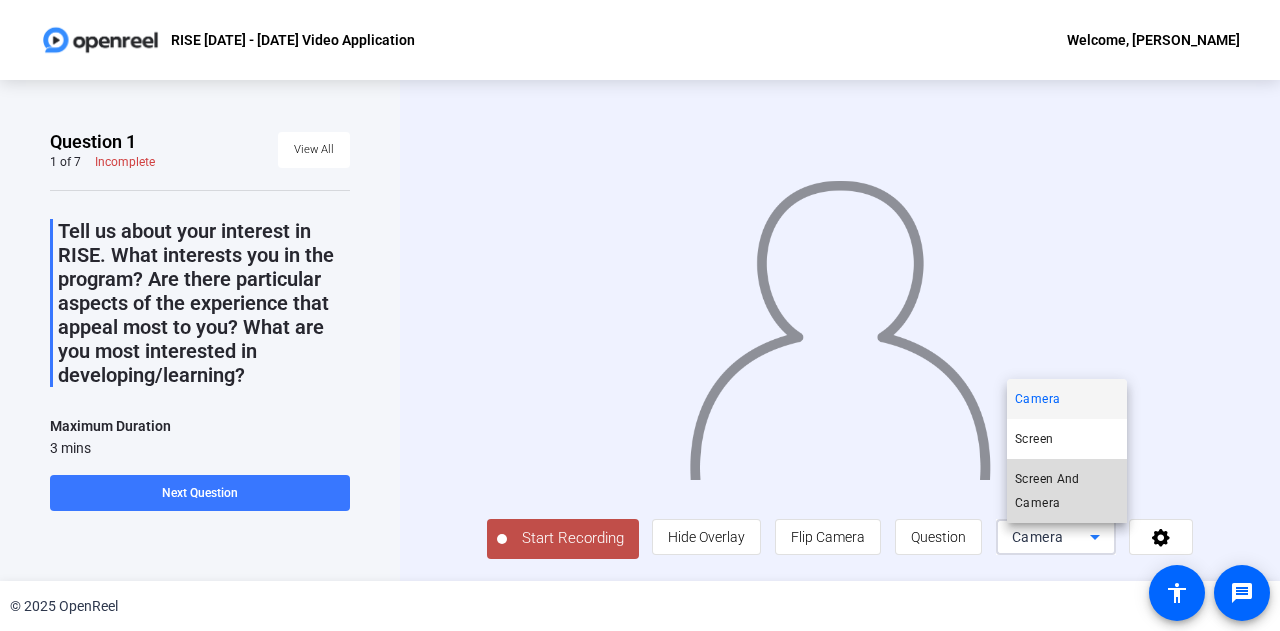 click on "Screen And Camera" at bounding box center (1067, 491) 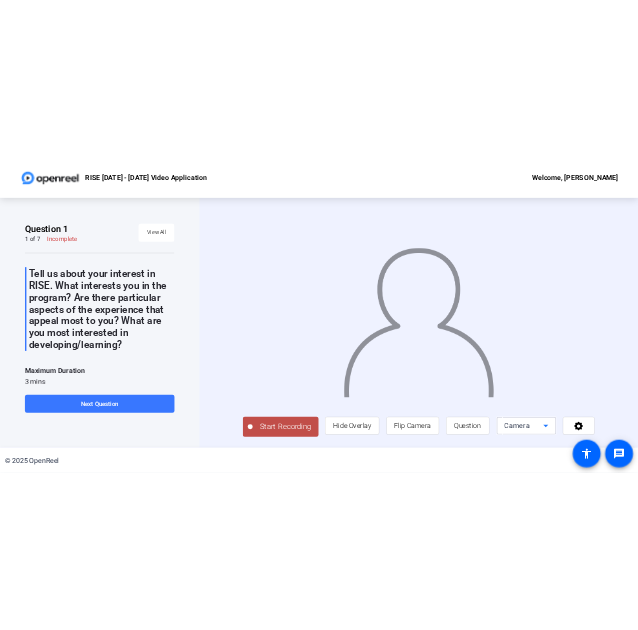 scroll, scrollTop: 0, scrollLeft: 0, axis: both 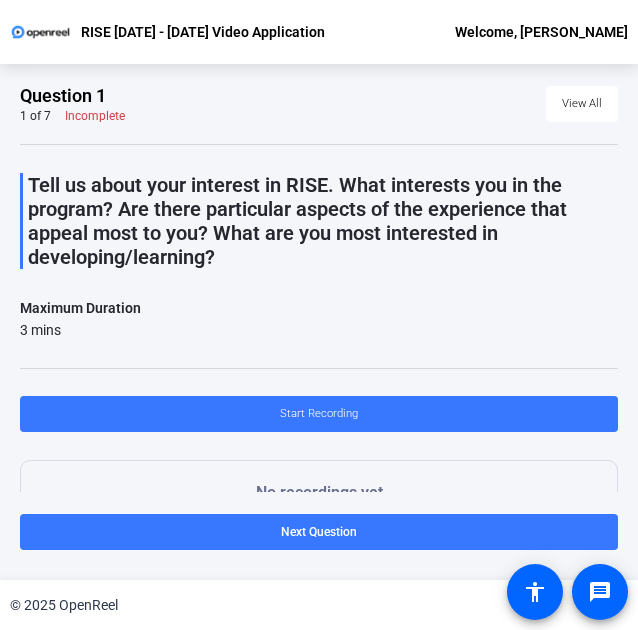 click on "Question 1 1 of 7  Incomplete  View All  Tell us about your interest in RISE. What interests you in the program? Are there particular aspects of the experience that appeal most to you? What are you most interested in developing/learning?   Maximum Duration  3 mins   Start Recording  No recordings yet  Once you record a video it will show up here.  Tips:
You can retake a recording you don’t like
Pick a quiet and well-lit area to record
Be yourself! It doesn’t have to be perfect" 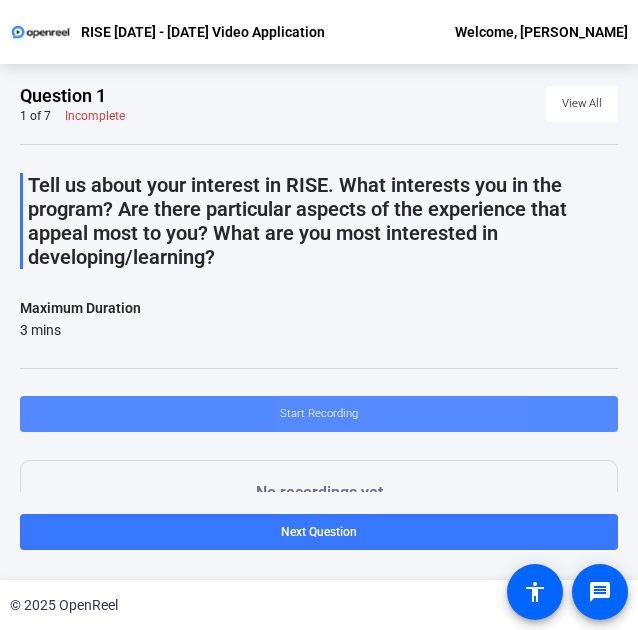 click on "Start Recording" 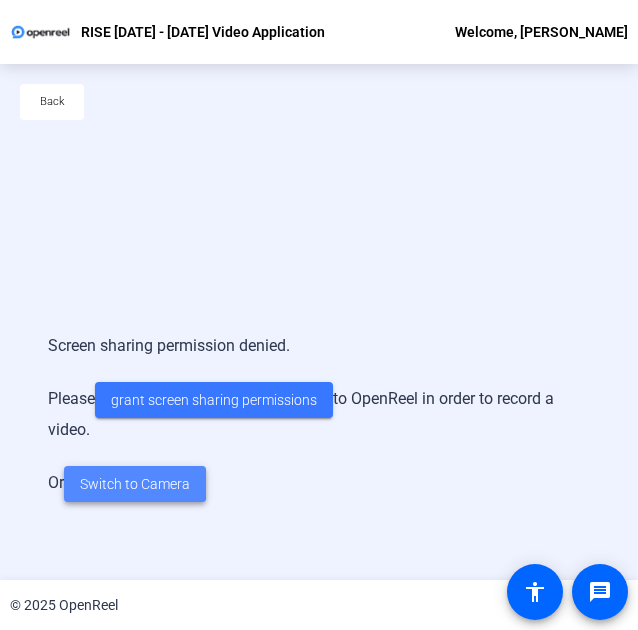 click on "Switch to Camera" 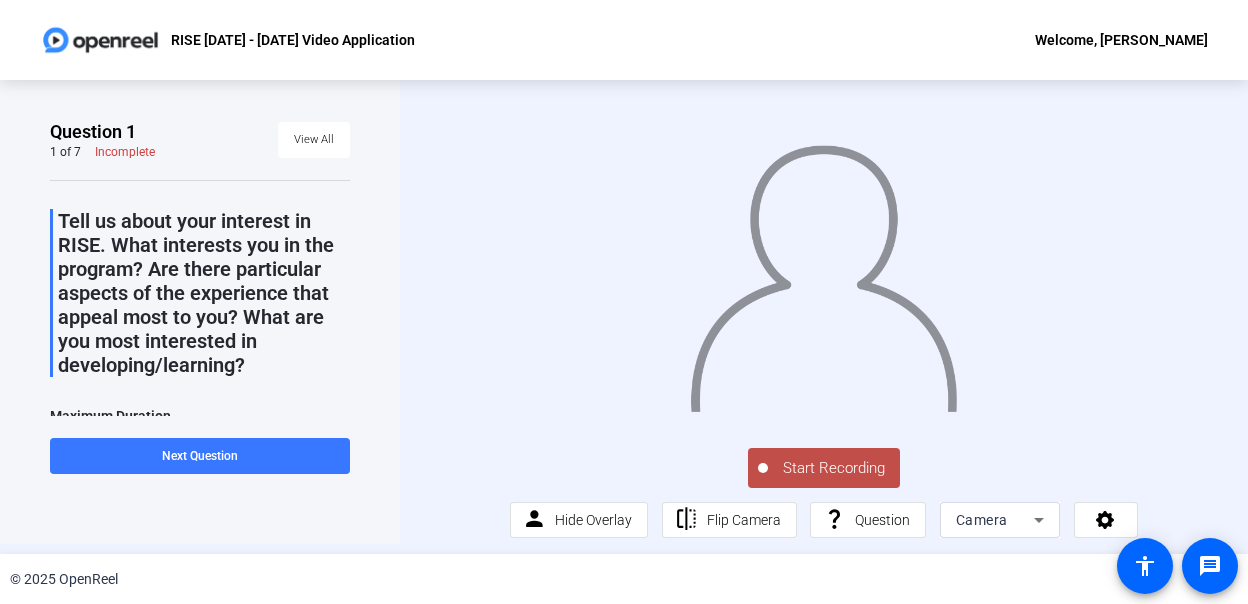 scroll, scrollTop: 39, scrollLeft: 0, axis: vertical 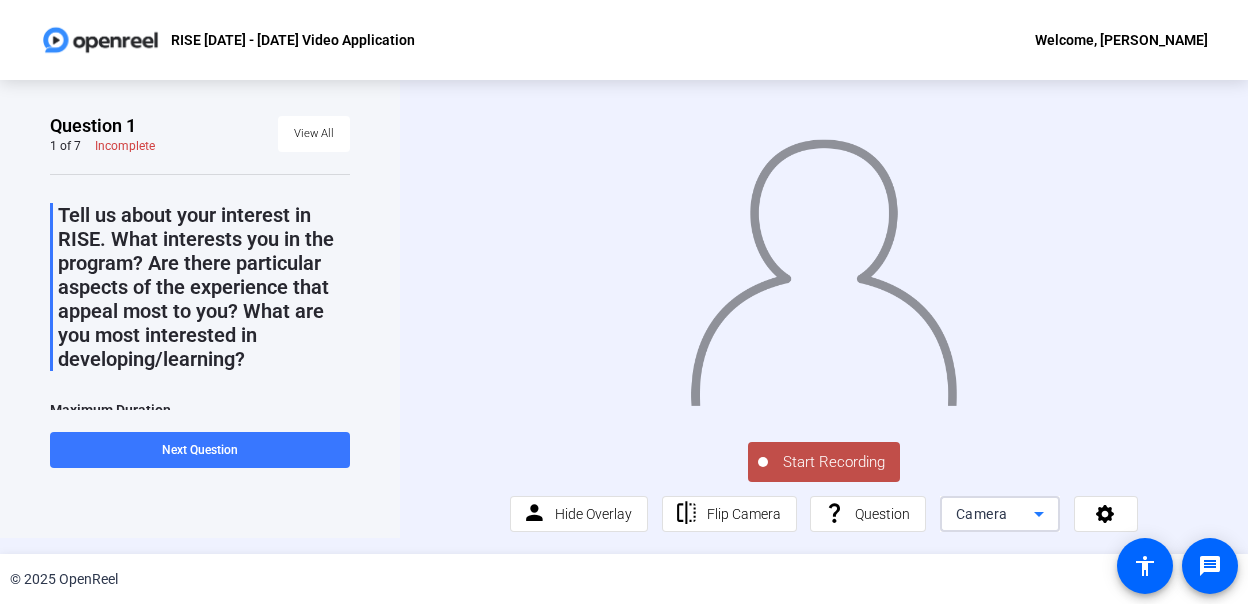 click 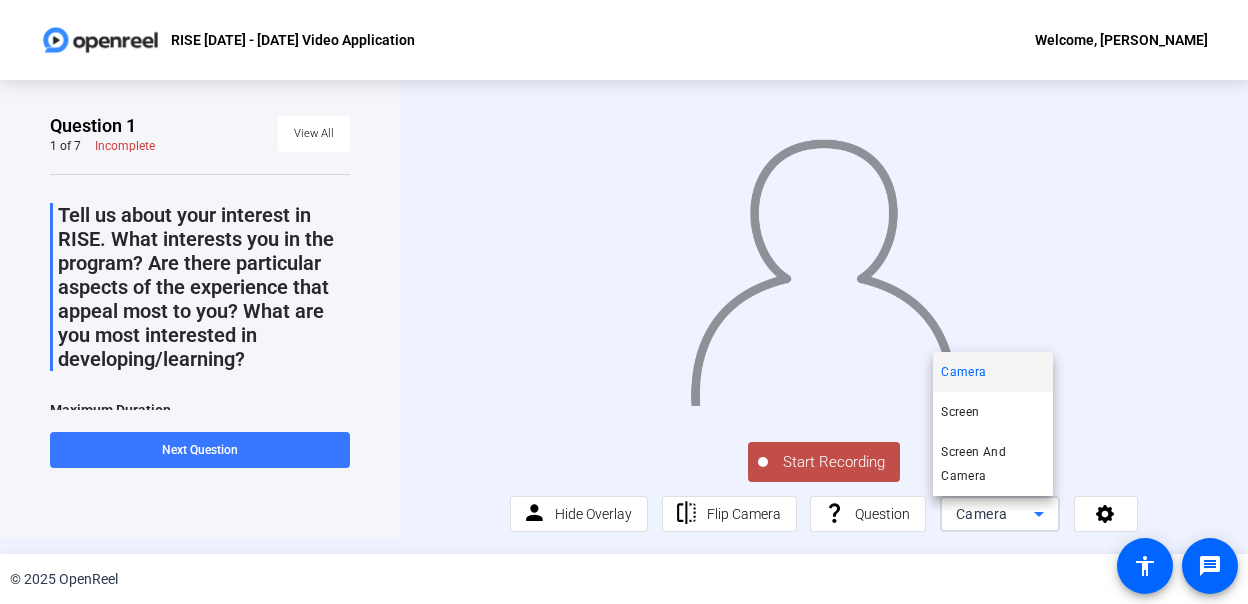 click at bounding box center [624, 302] 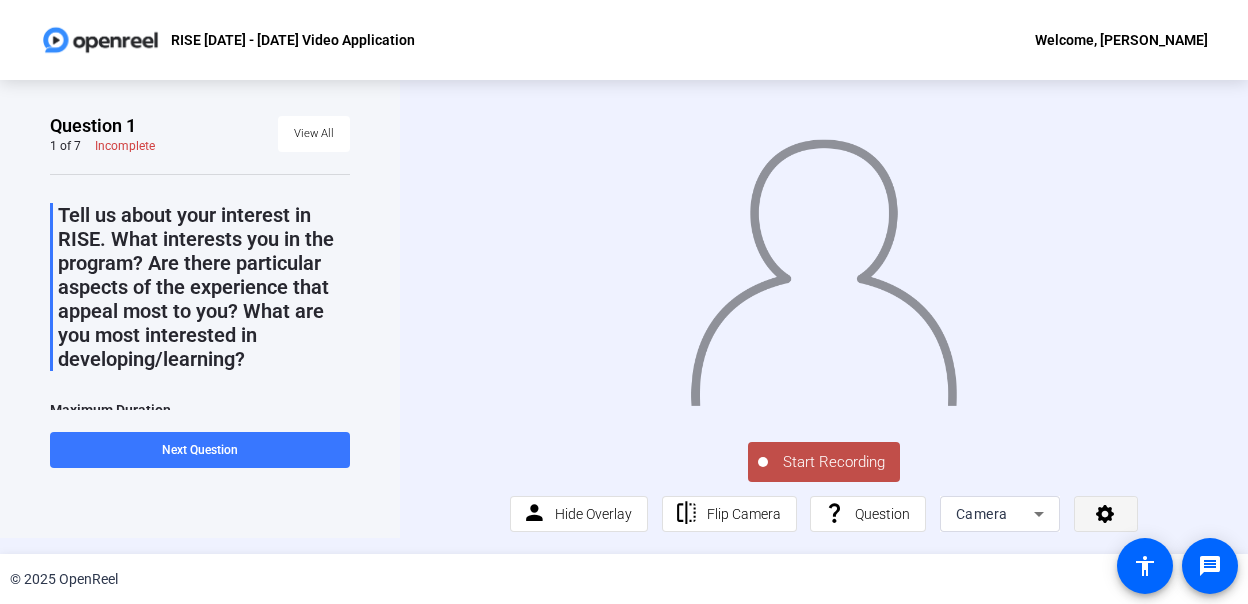 click 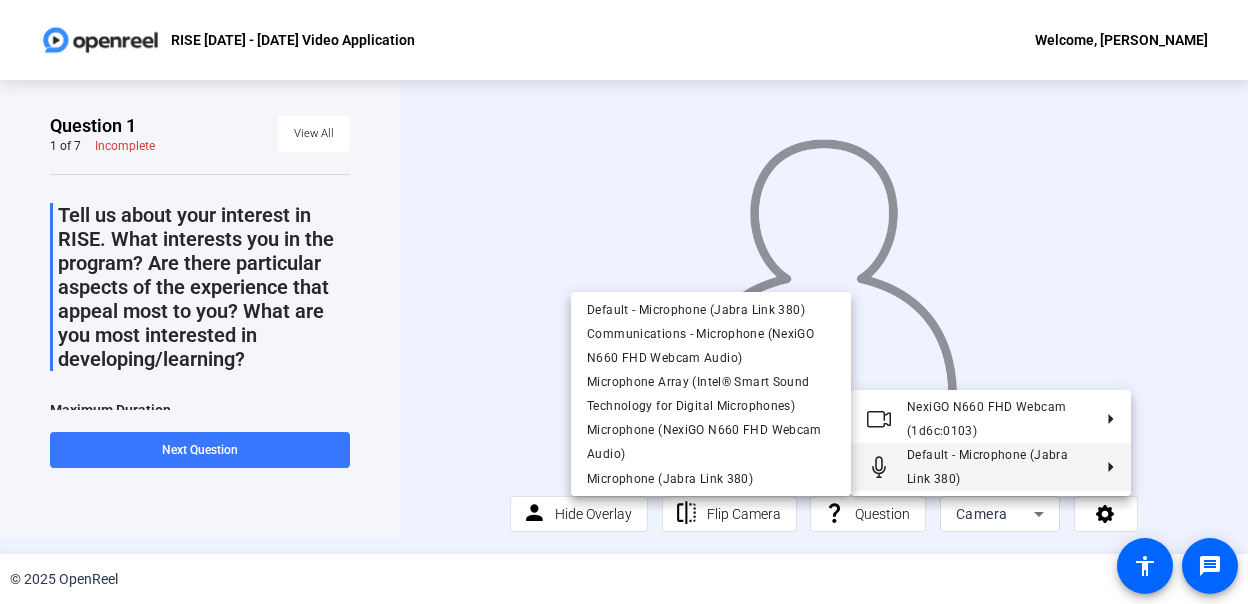 click at bounding box center [624, 302] 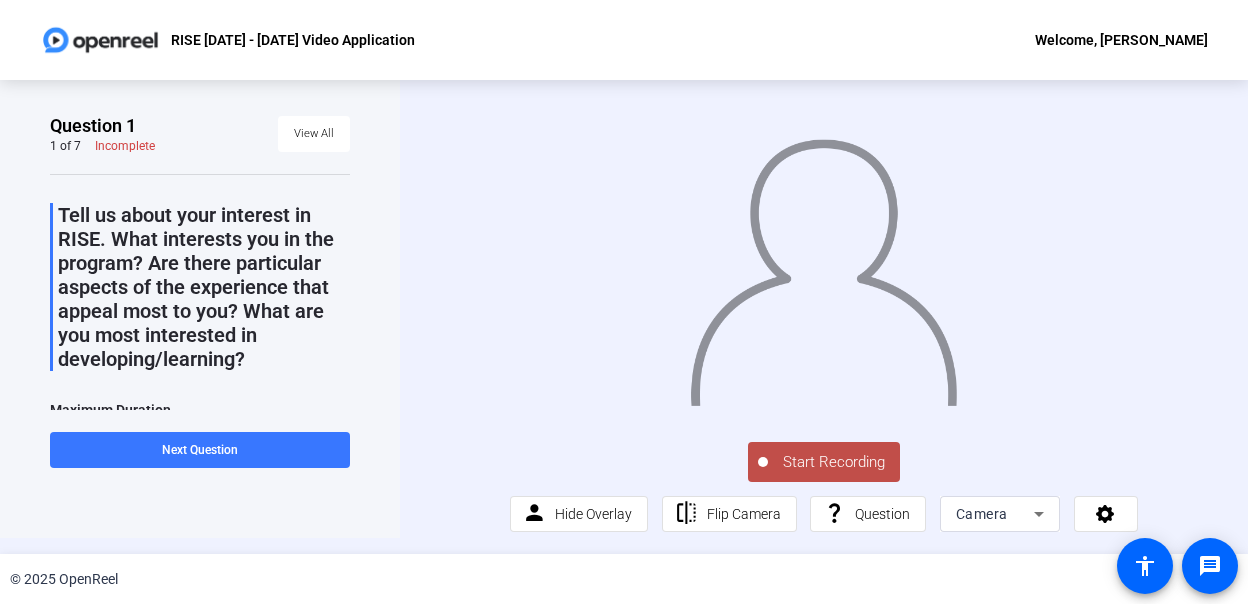 click on "Start Recording" 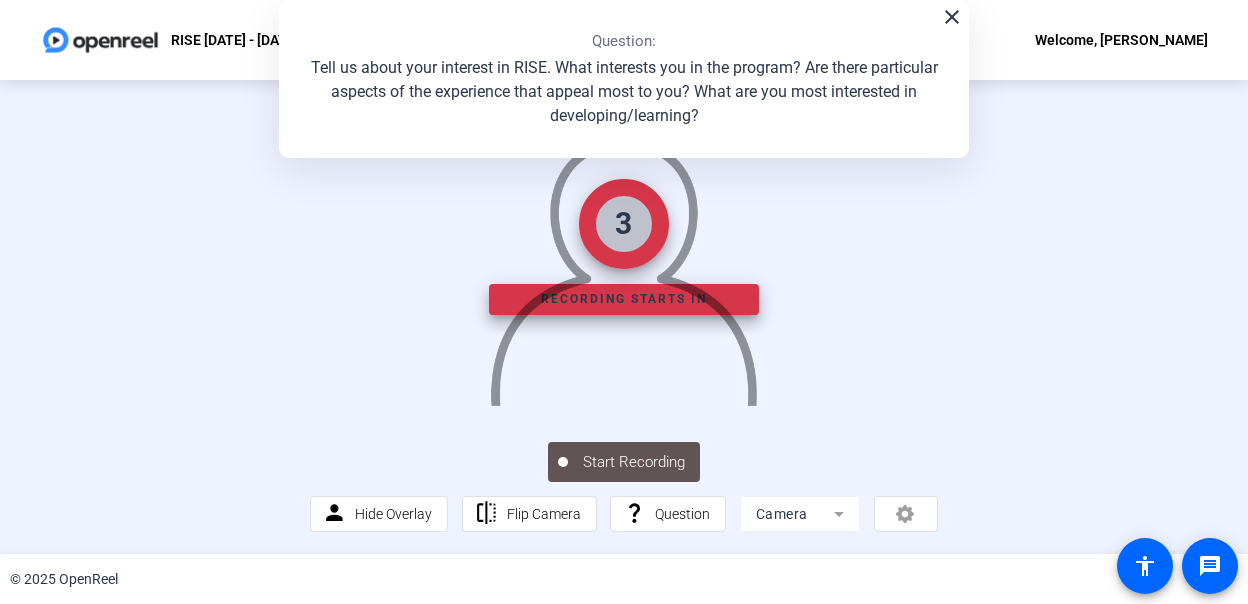 scroll, scrollTop: 0, scrollLeft: 0, axis: both 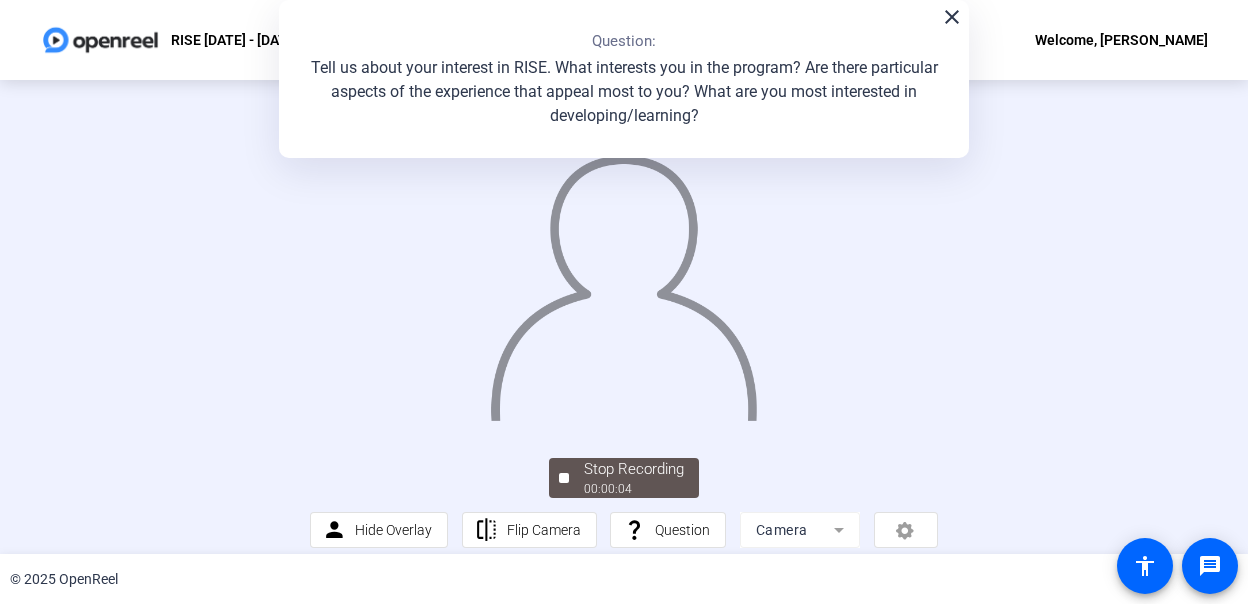 click on "close" 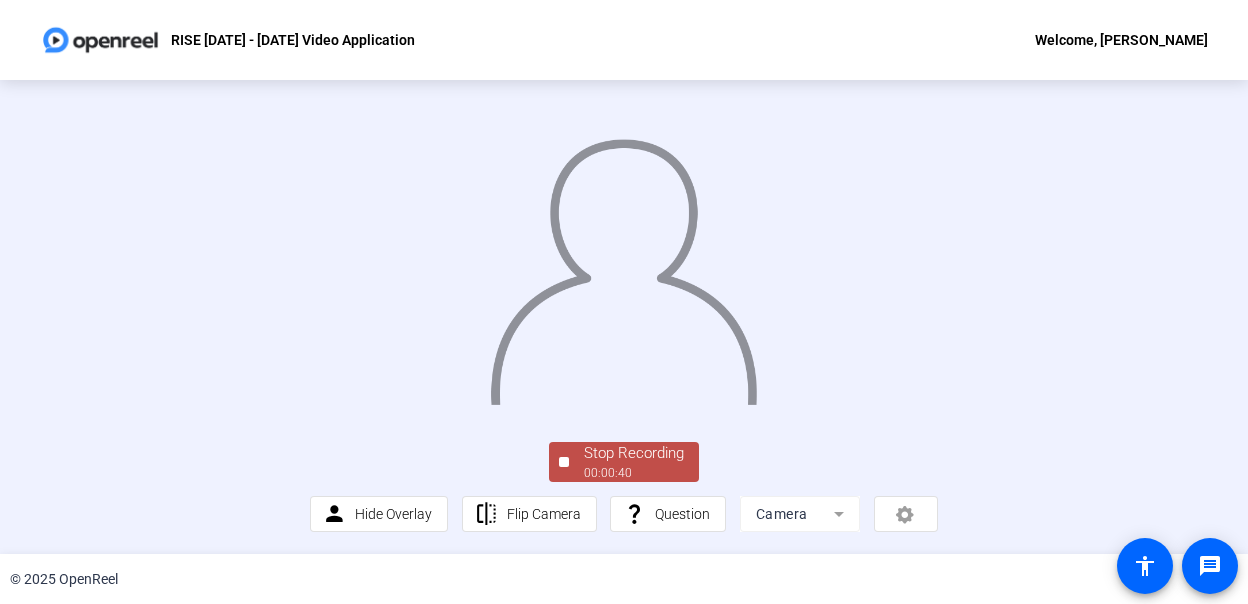 scroll, scrollTop: 135, scrollLeft: 0, axis: vertical 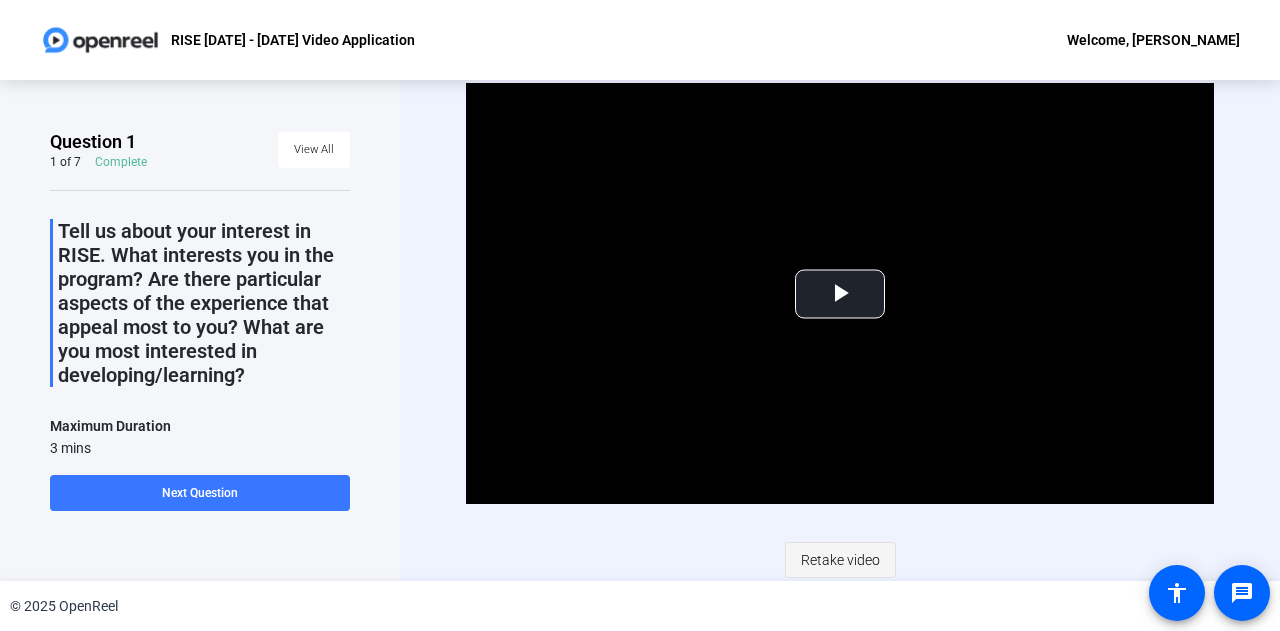 click on "Retake video" 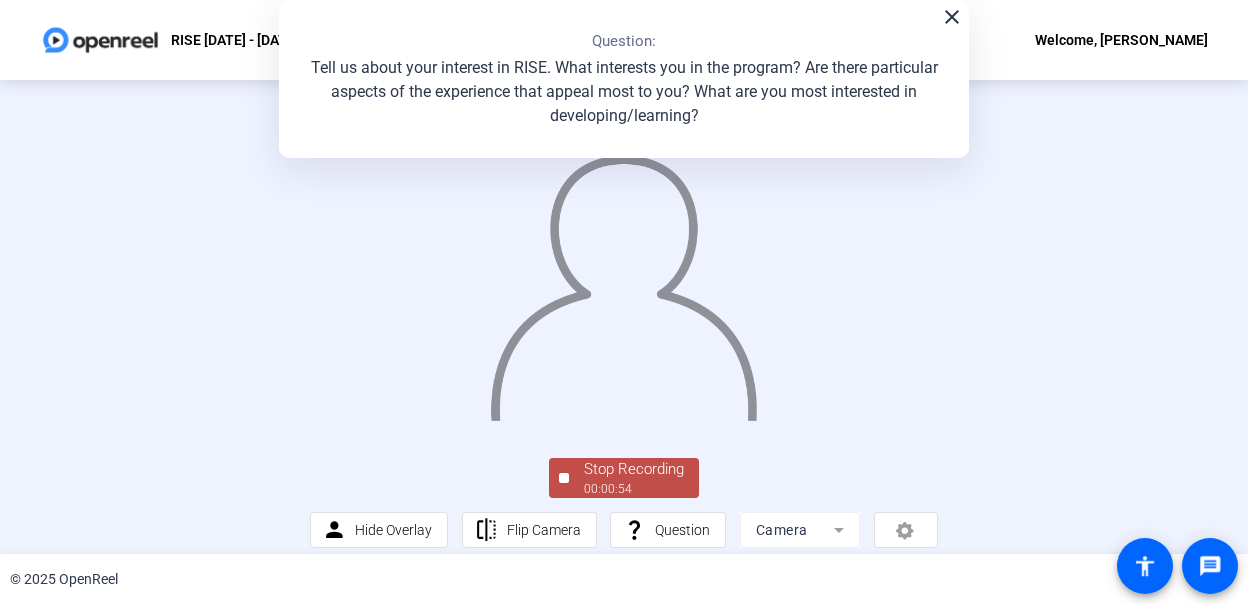 drag, startPoint x: 946, startPoint y: 339, endPoint x: 922, endPoint y: 342, distance: 24.186773 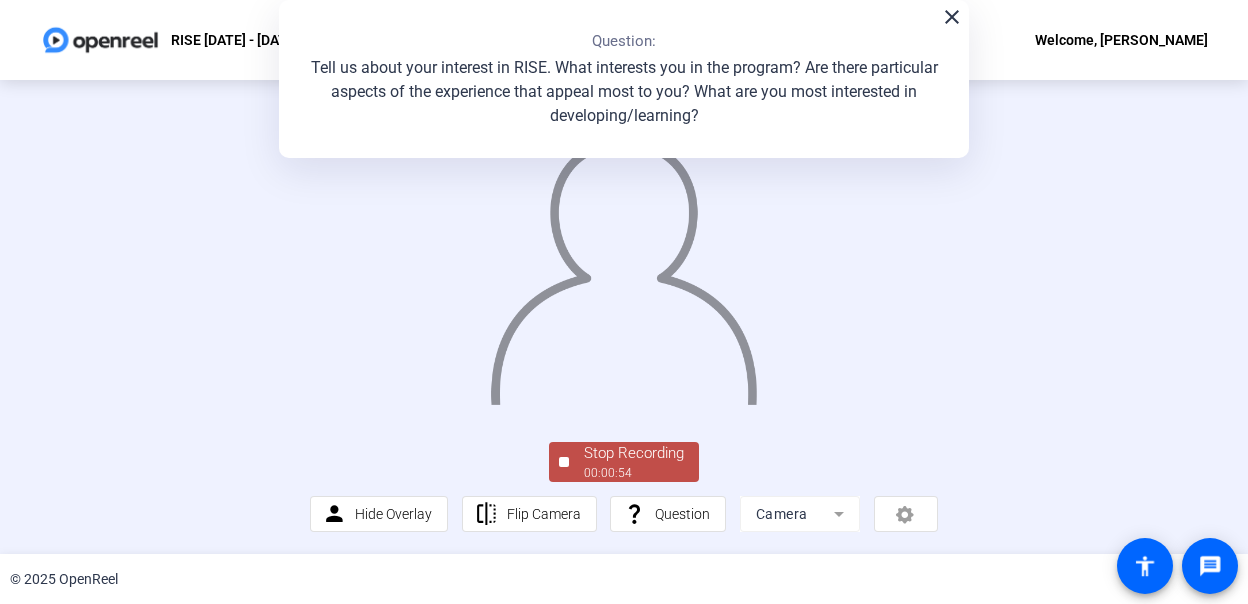 scroll, scrollTop: 135, scrollLeft: 0, axis: vertical 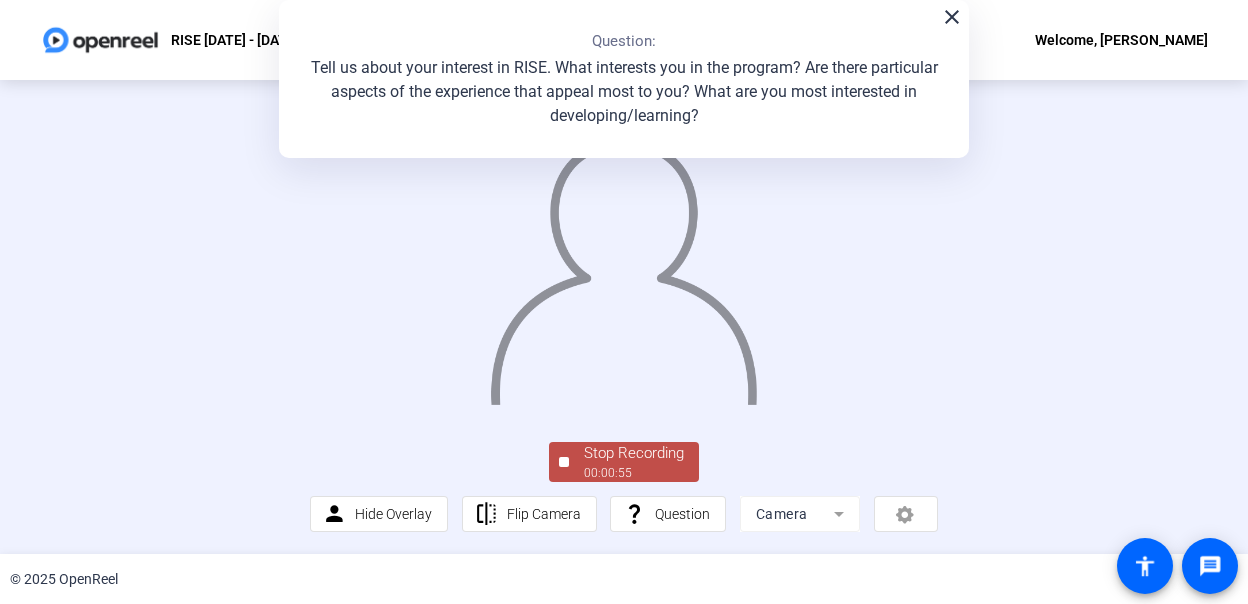 click on "00:00:55" 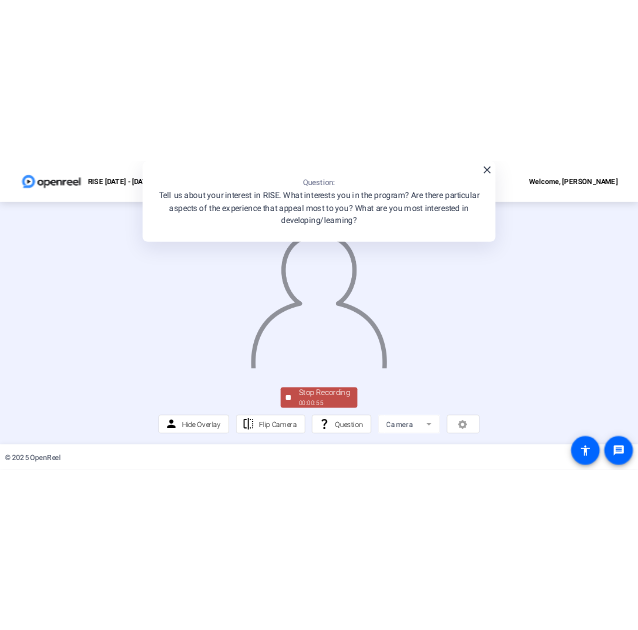 scroll, scrollTop: 0, scrollLeft: 0, axis: both 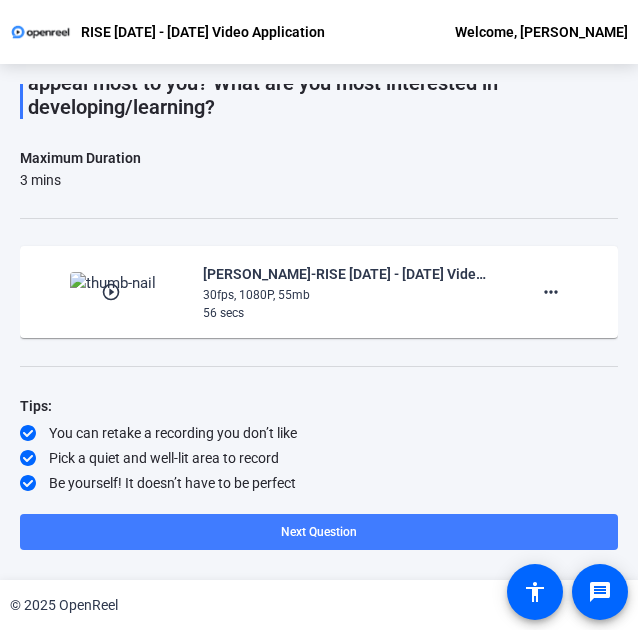 click on "Next Question" 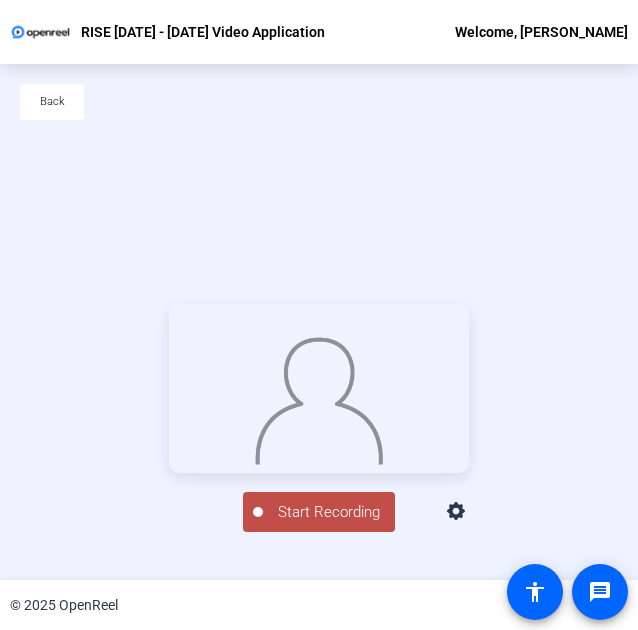scroll, scrollTop: 96, scrollLeft: 0, axis: vertical 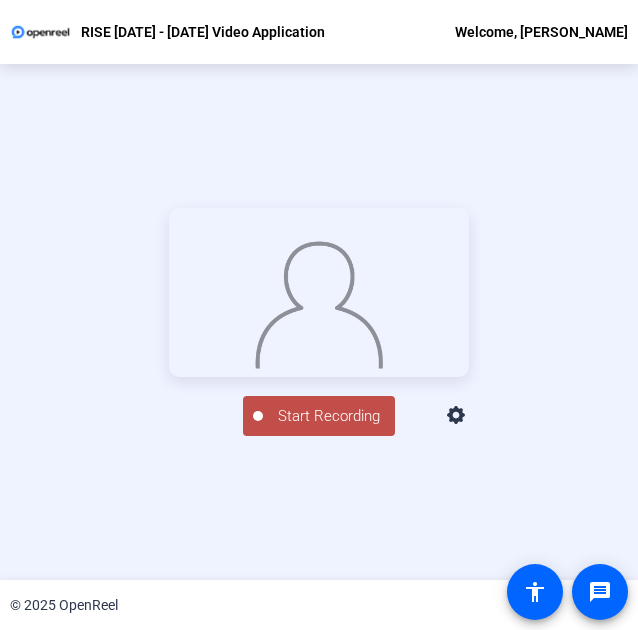 click on "Start Recording" 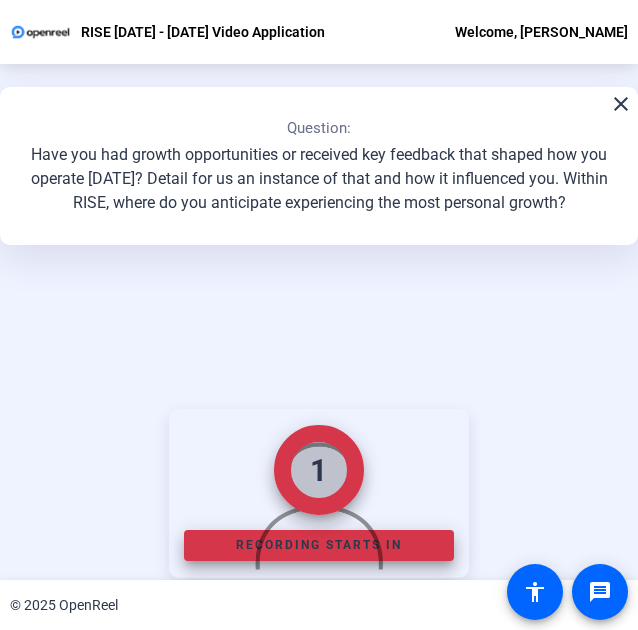 scroll, scrollTop: 173, scrollLeft: 0, axis: vertical 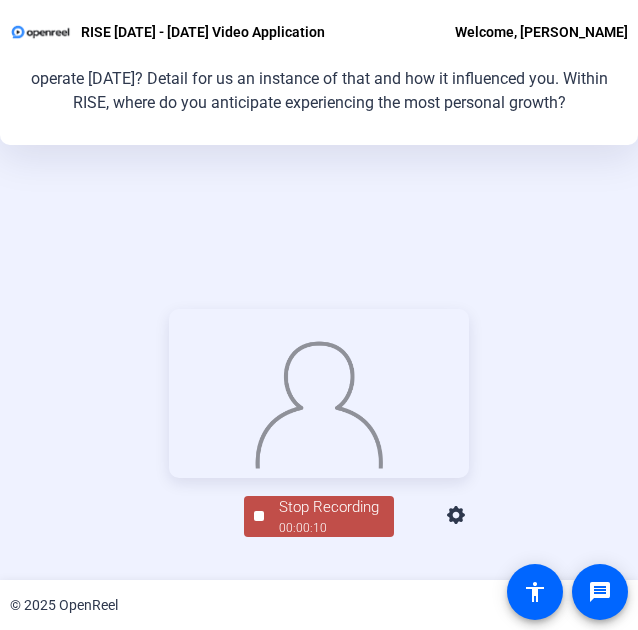 click on "Stop Recording" 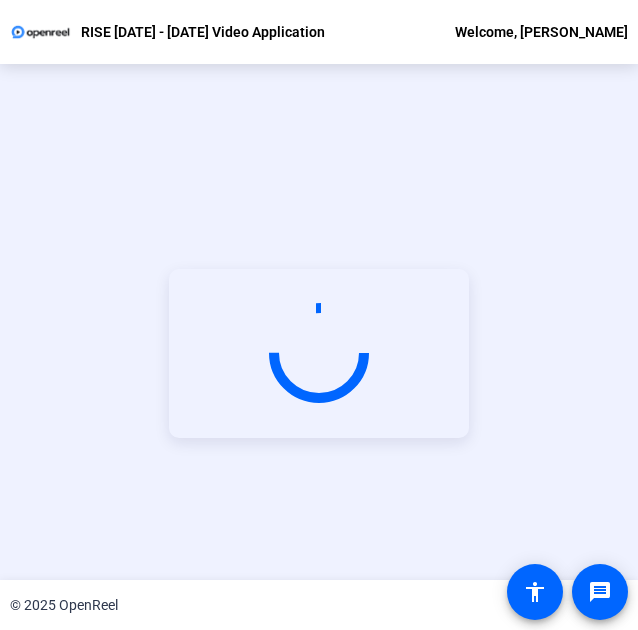 scroll, scrollTop: 96, scrollLeft: 0, axis: vertical 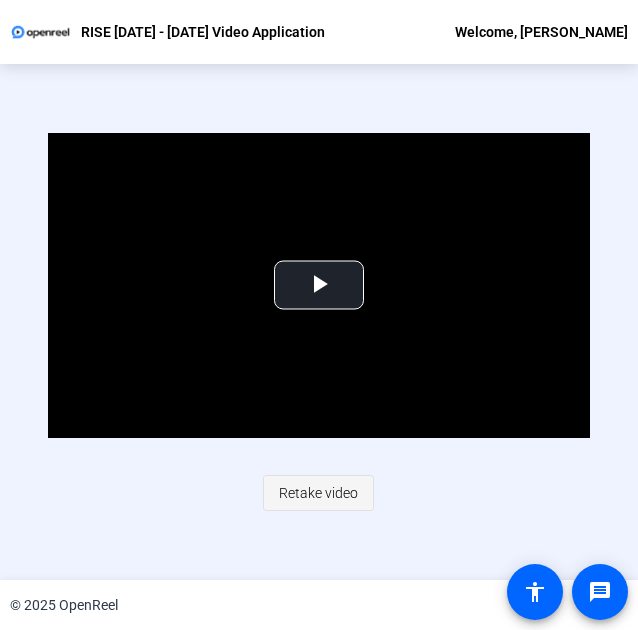 click on "Retake video" 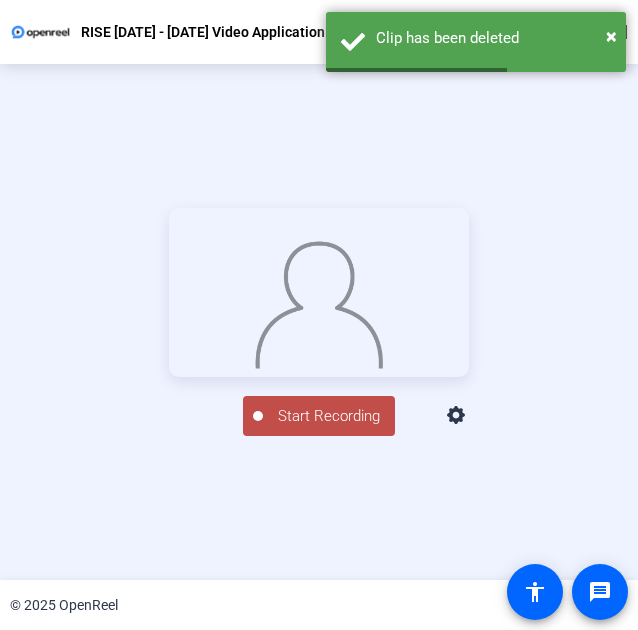 scroll, scrollTop: 273, scrollLeft: 0, axis: vertical 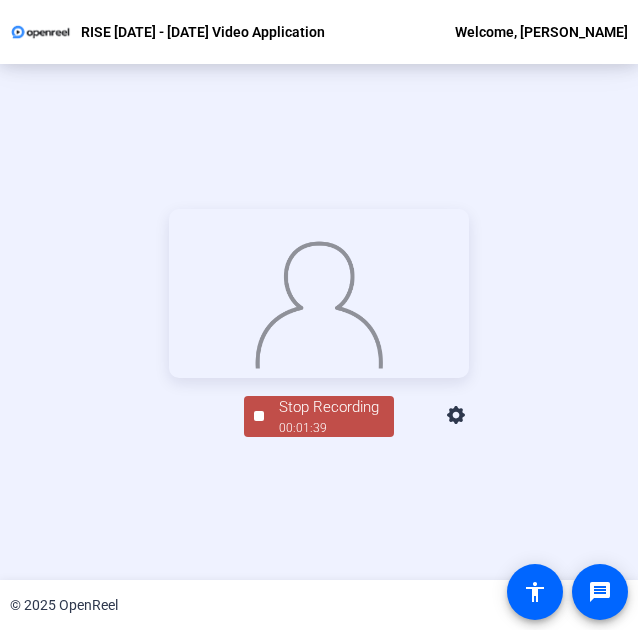 click on "Stop Recording" 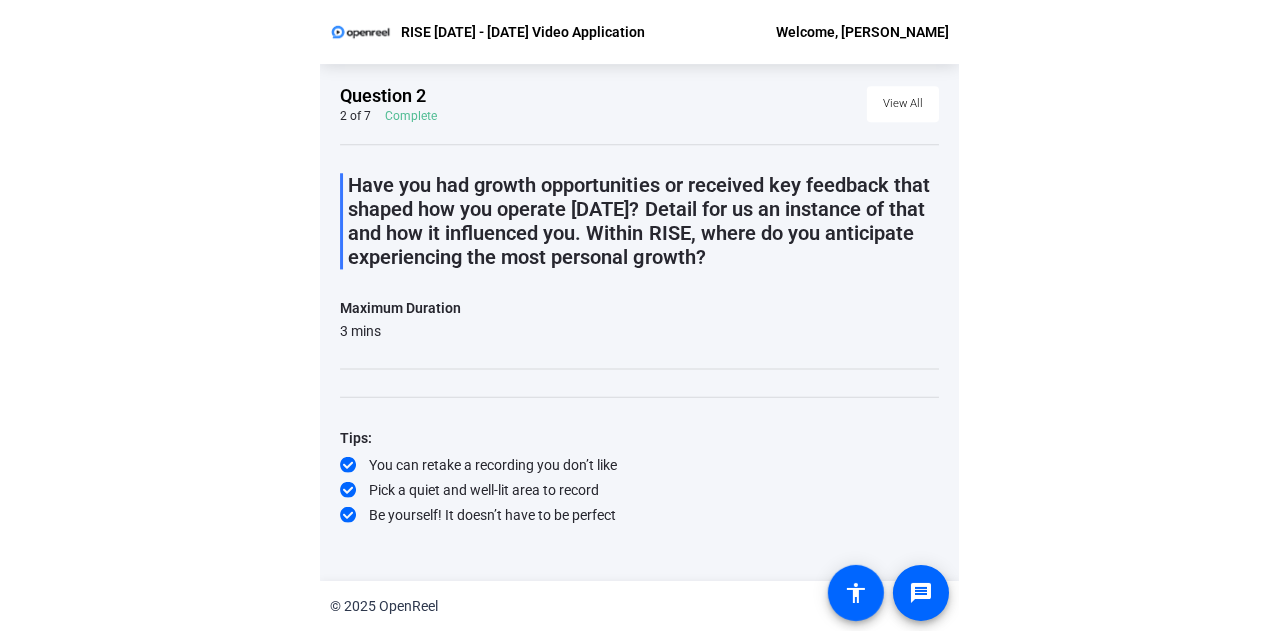 scroll, scrollTop: 0, scrollLeft: 0, axis: both 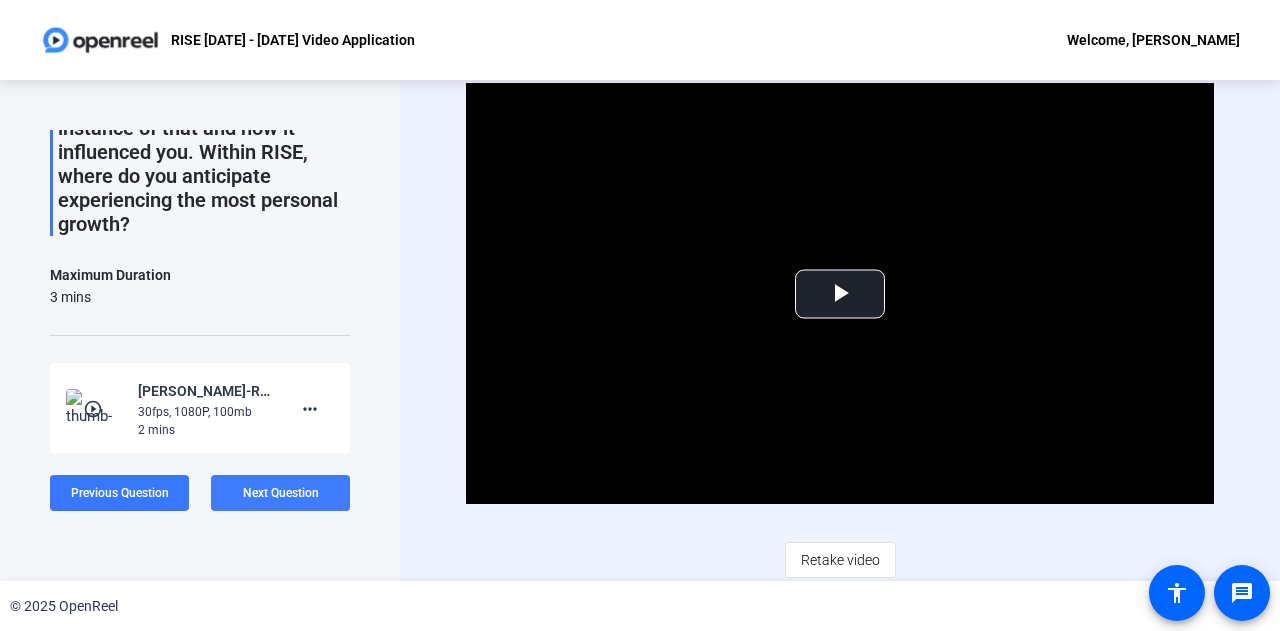 click 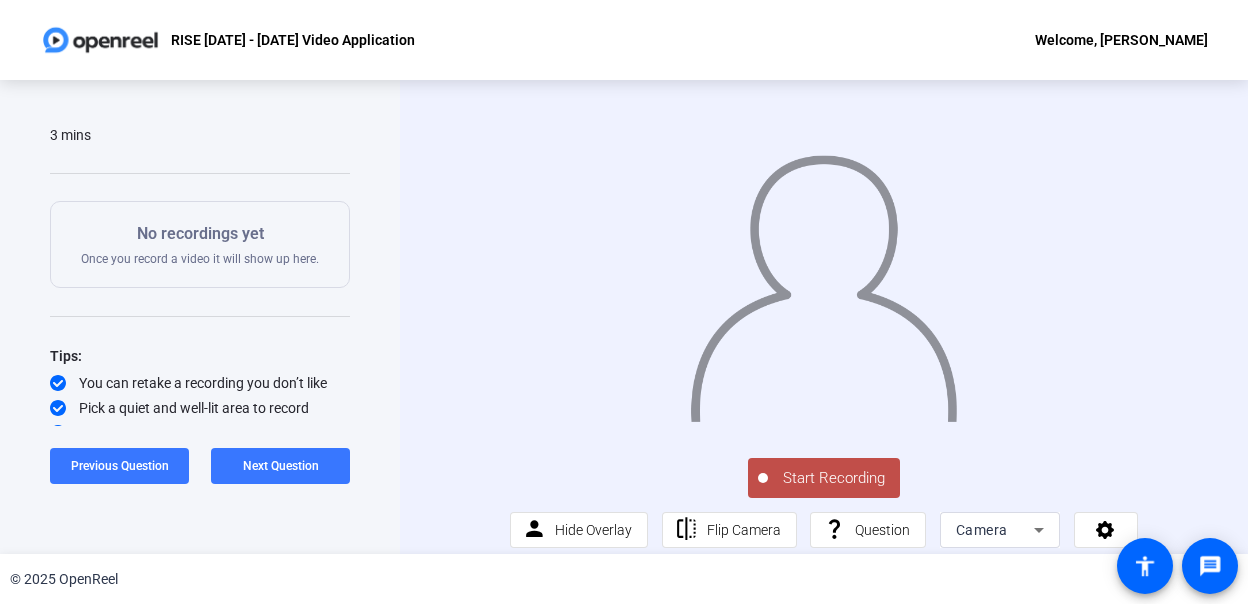 scroll, scrollTop: 232, scrollLeft: 0, axis: vertical 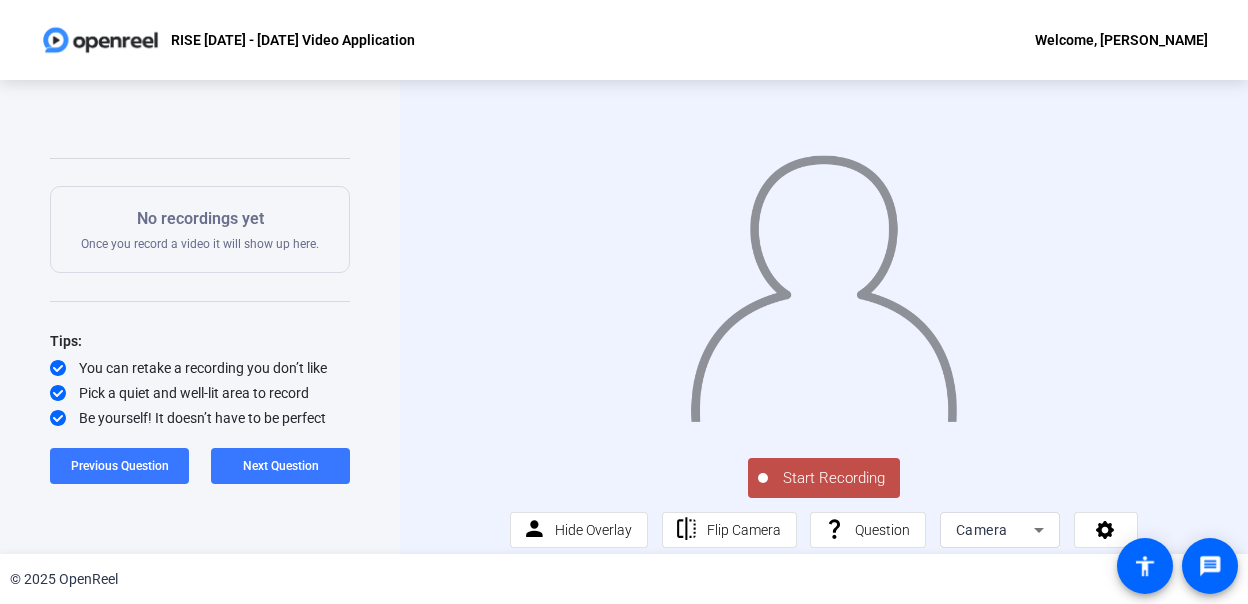 click on "Start Recording" 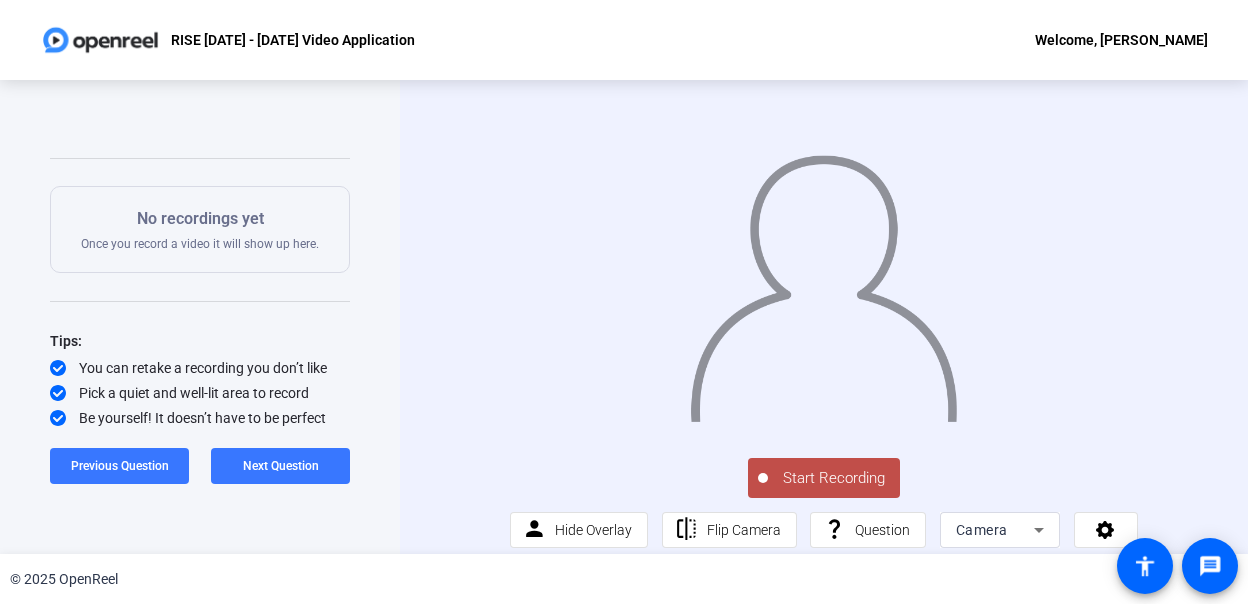 click on "Start Recording" 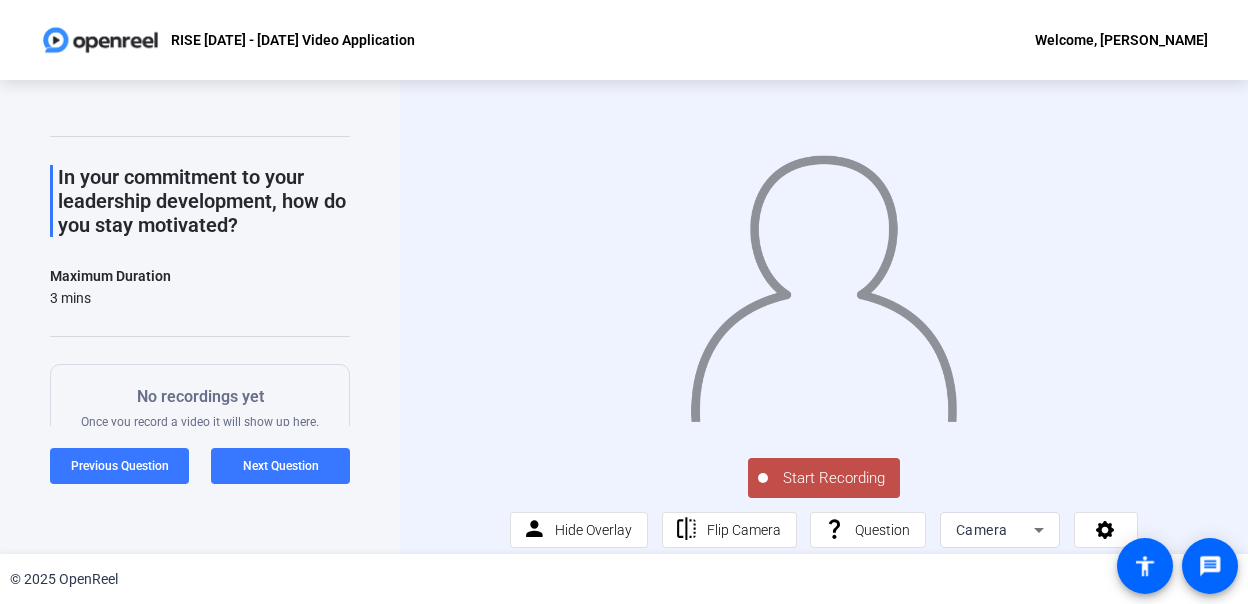 scroll, scrollTop: 100, scrollLeft: 0, axis: vertical 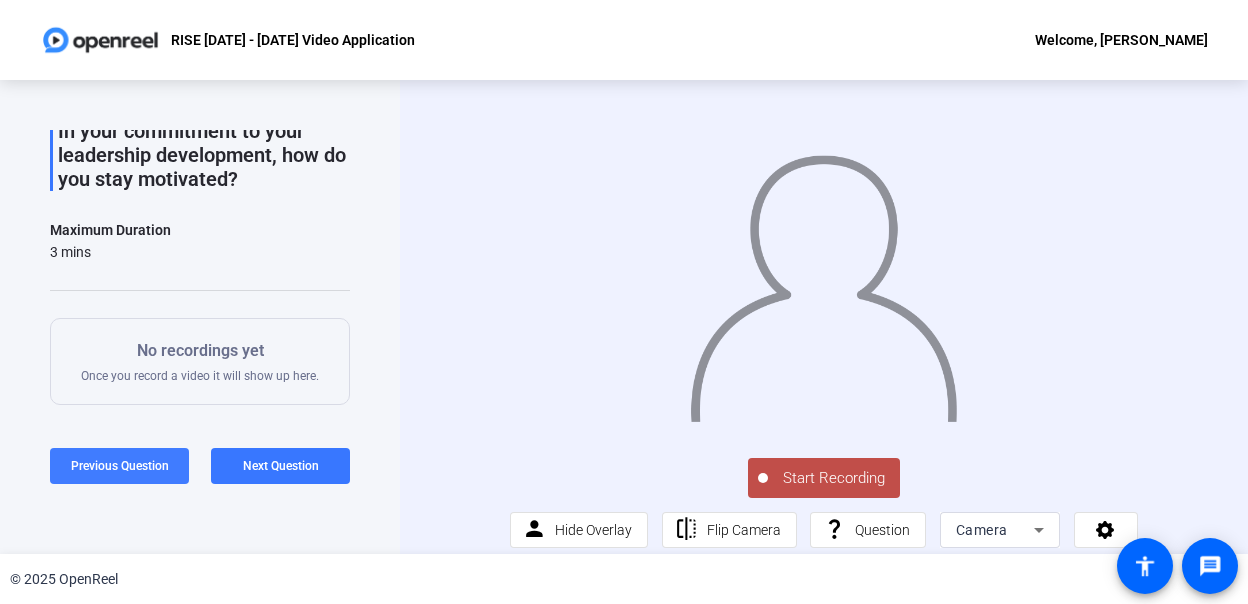 click on "Previous Question" 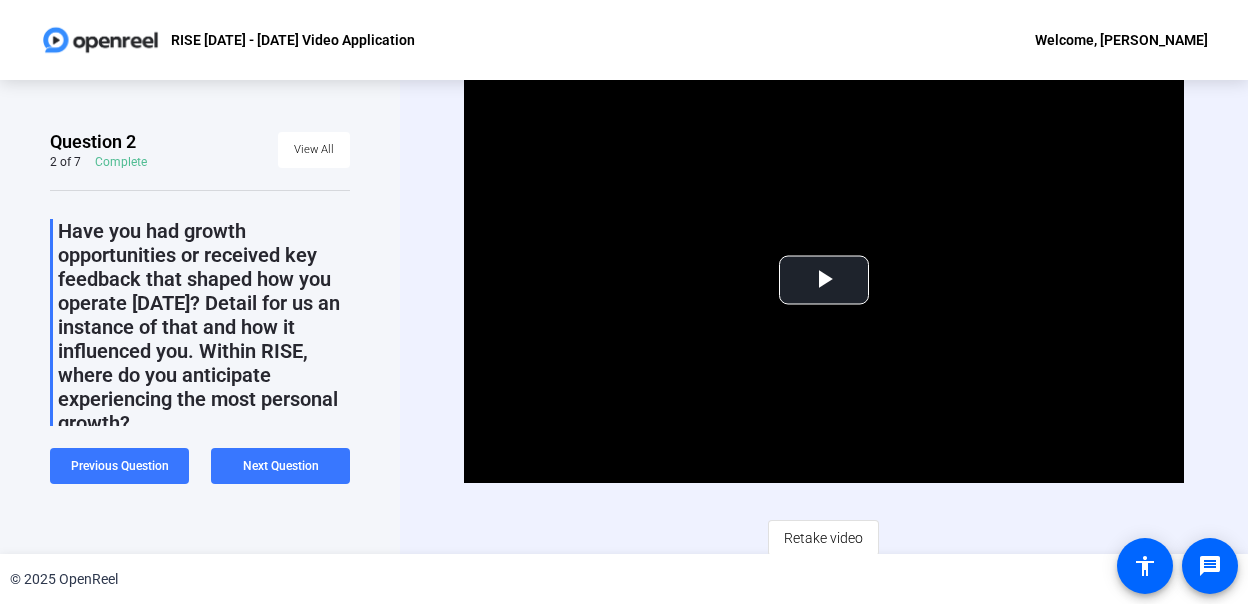 scroll, scrollTop: 382, scrollLeft: 0, axis: vertical 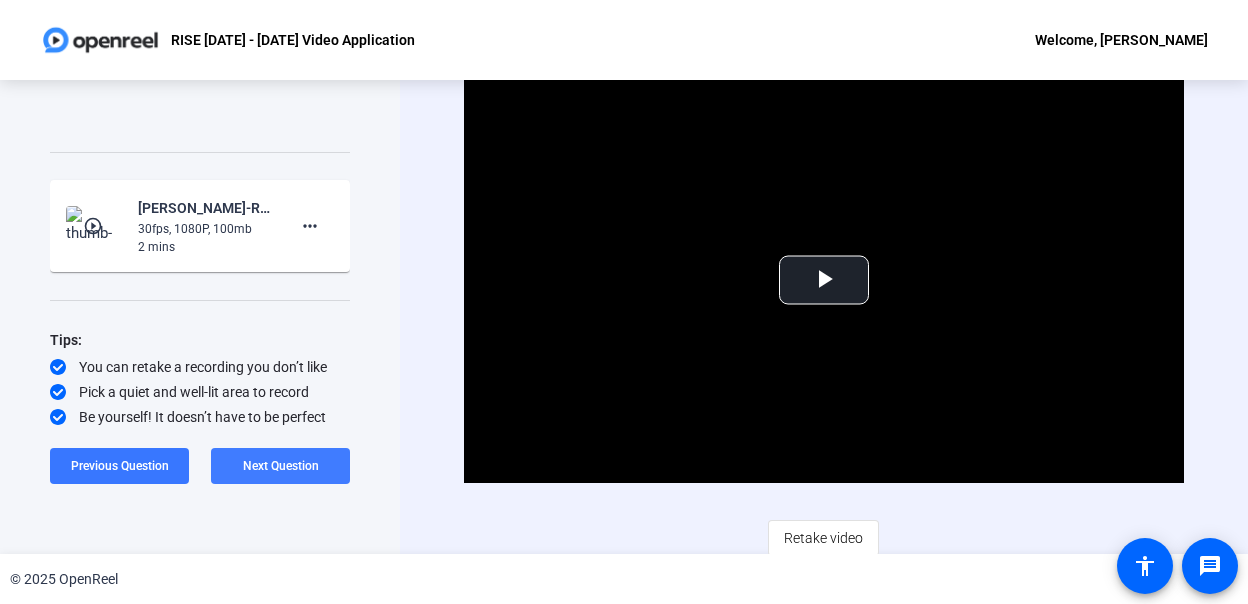 click on "Next Question" 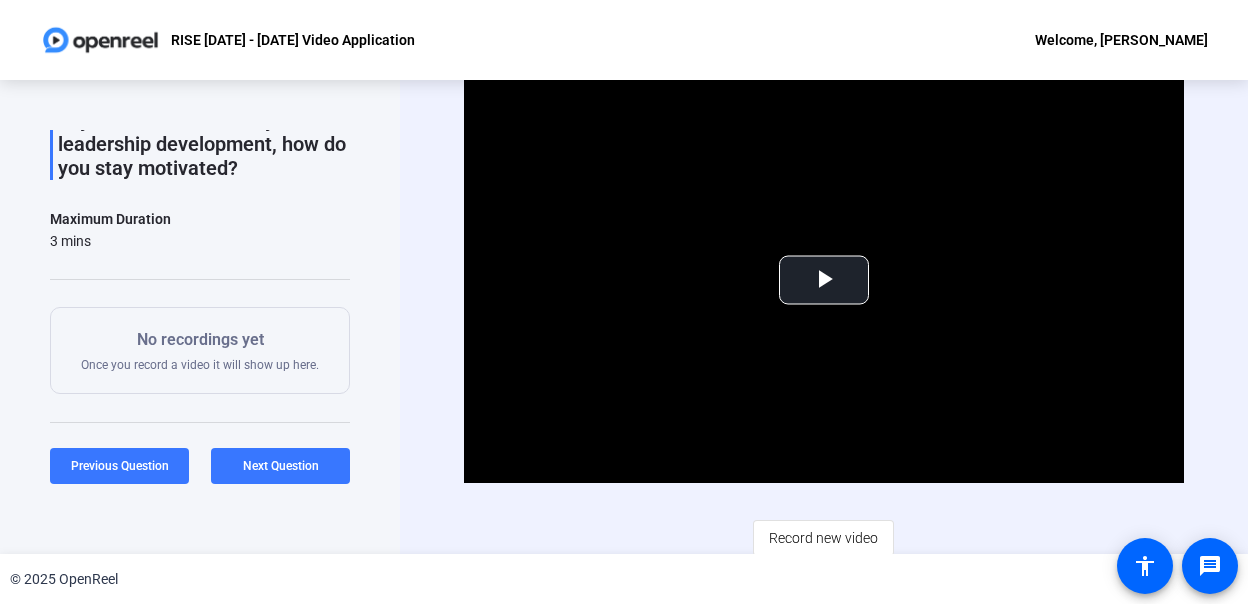 scroll, scrollTop: 232, scrollLeft: 0, axis: vertical 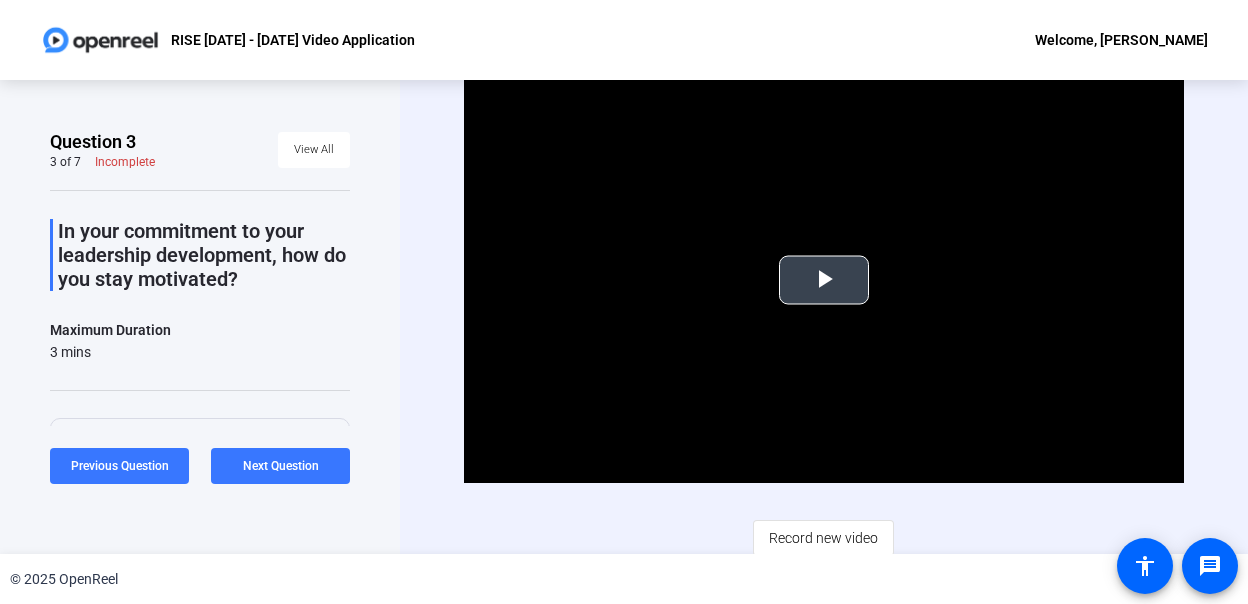 drag, startPoint x: 695, startPoint y: 369, endPoint x: 669, endPoint y: 371, distance: 26.076809 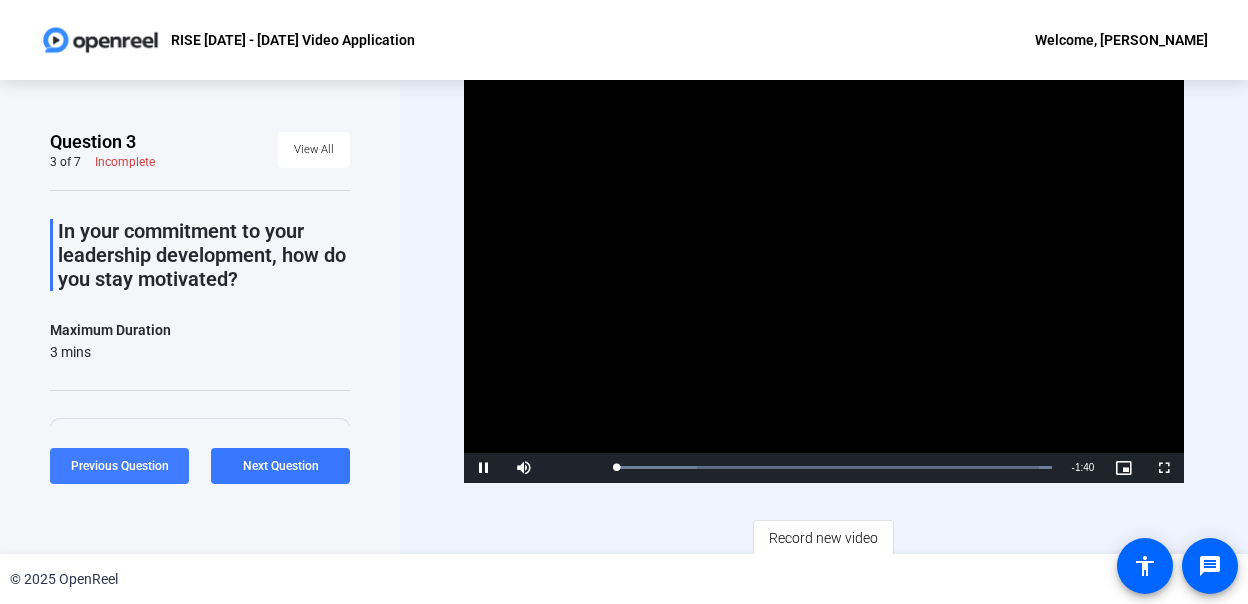 click on "Previous Question" 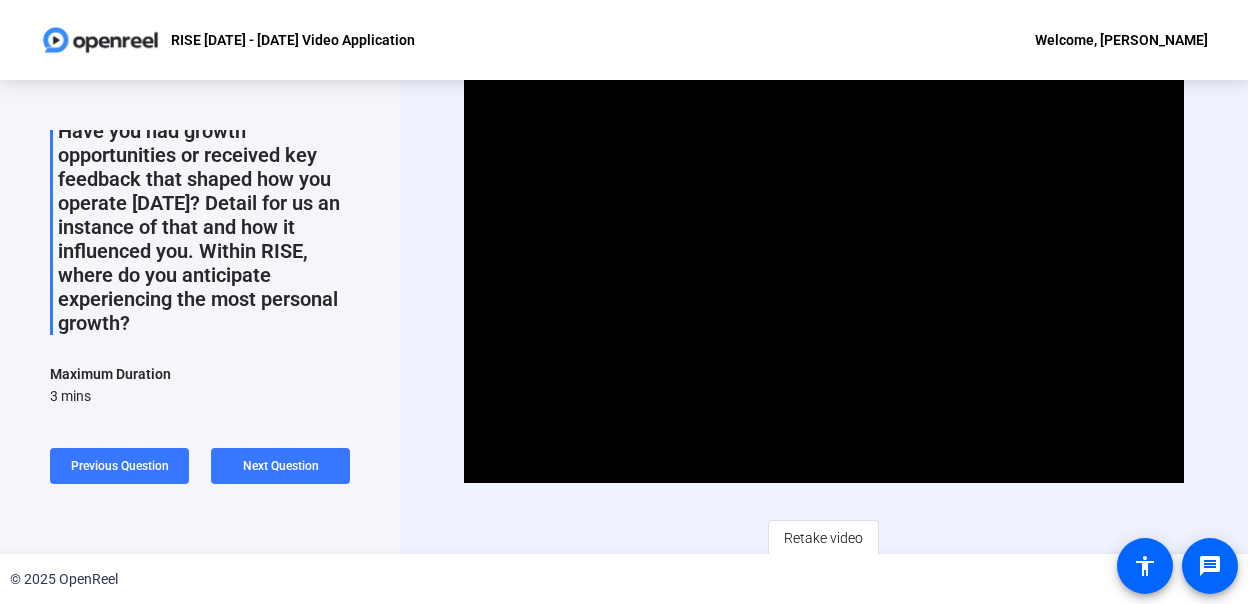 scroll, scrollTop: 200, scrollLeft: 0, axis: vertical 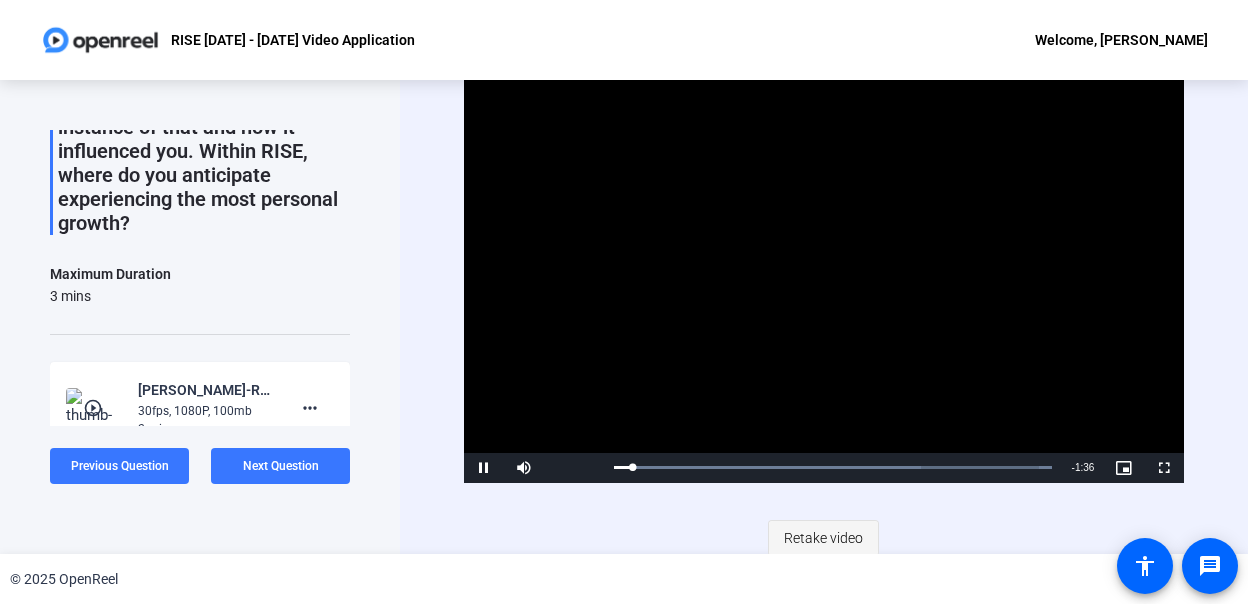 click on "Retake video" 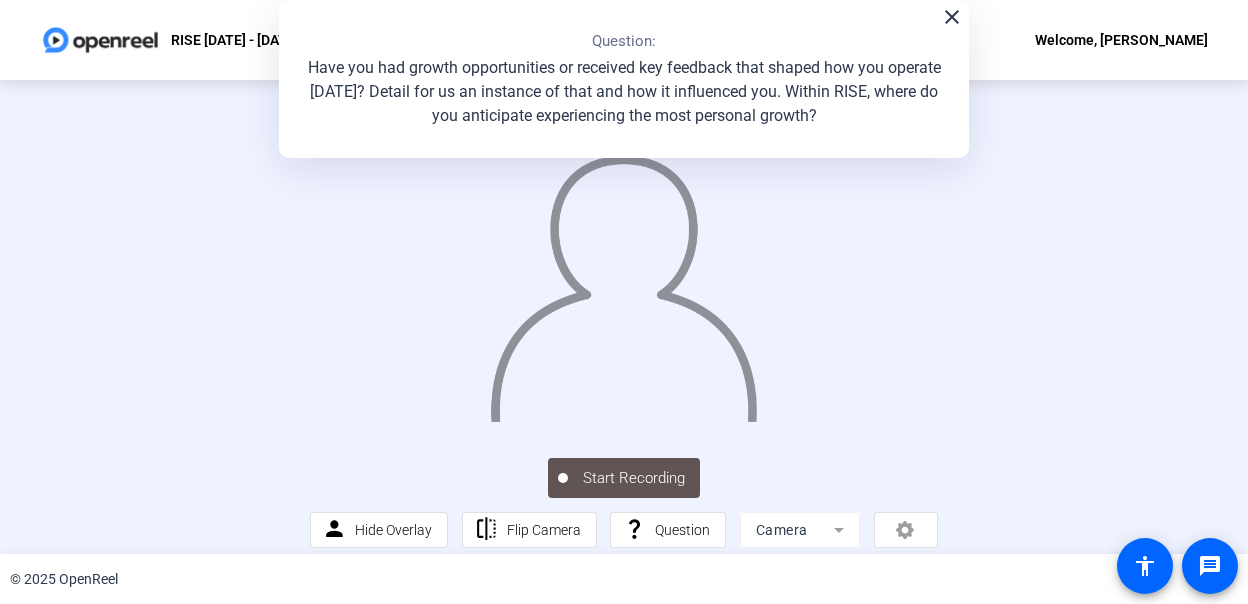 click 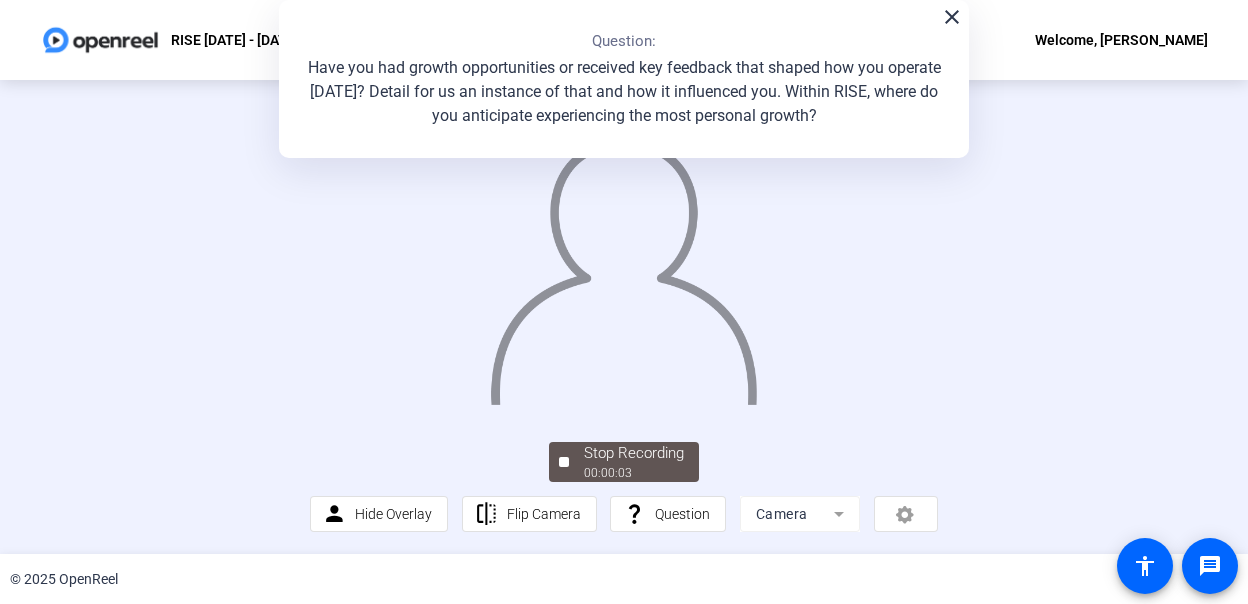 scroll, scrollTop: 135, scrollLeft: 0, axis: vertical 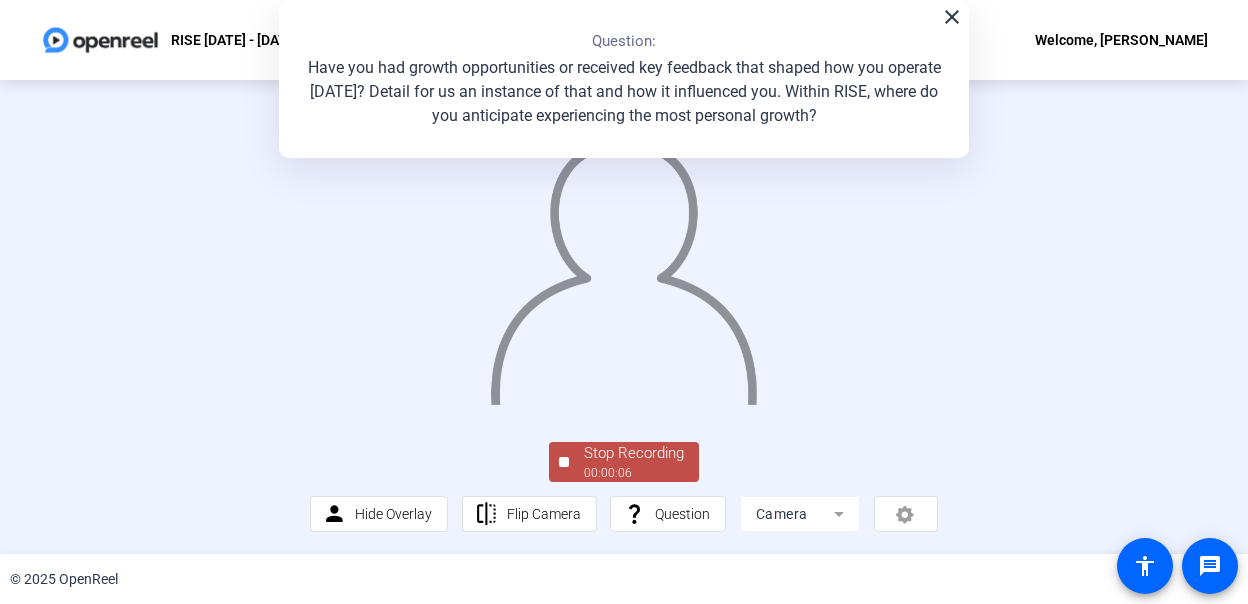 click on "00:00:06" 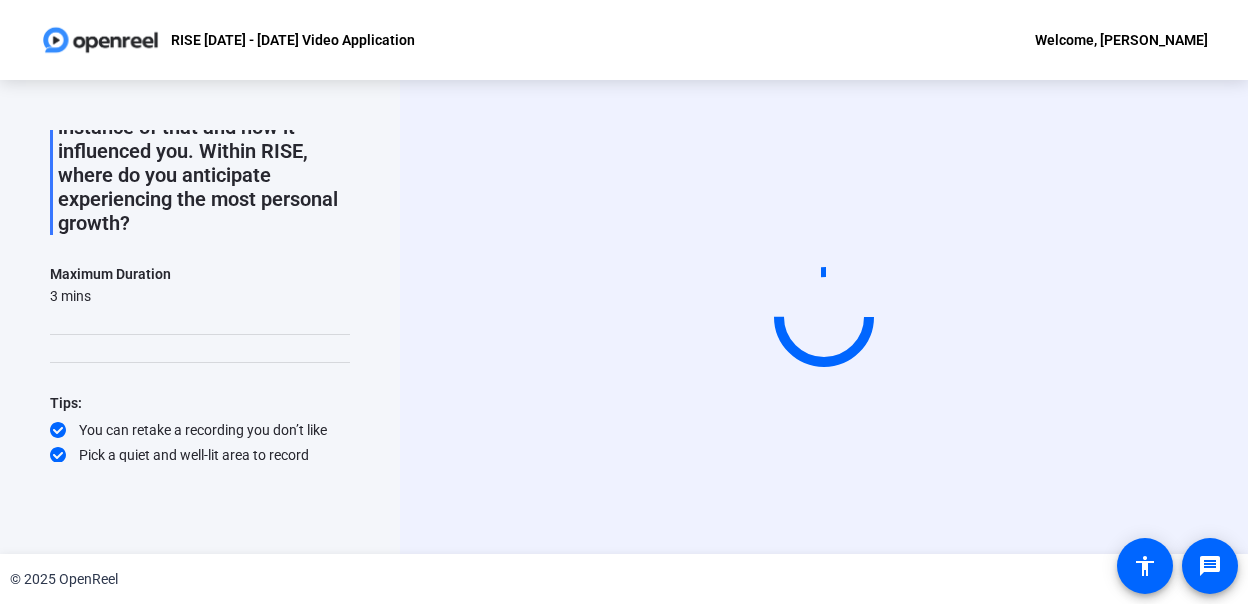 scroll, scrollTop: 0, scrollLeft: 0, axis: both 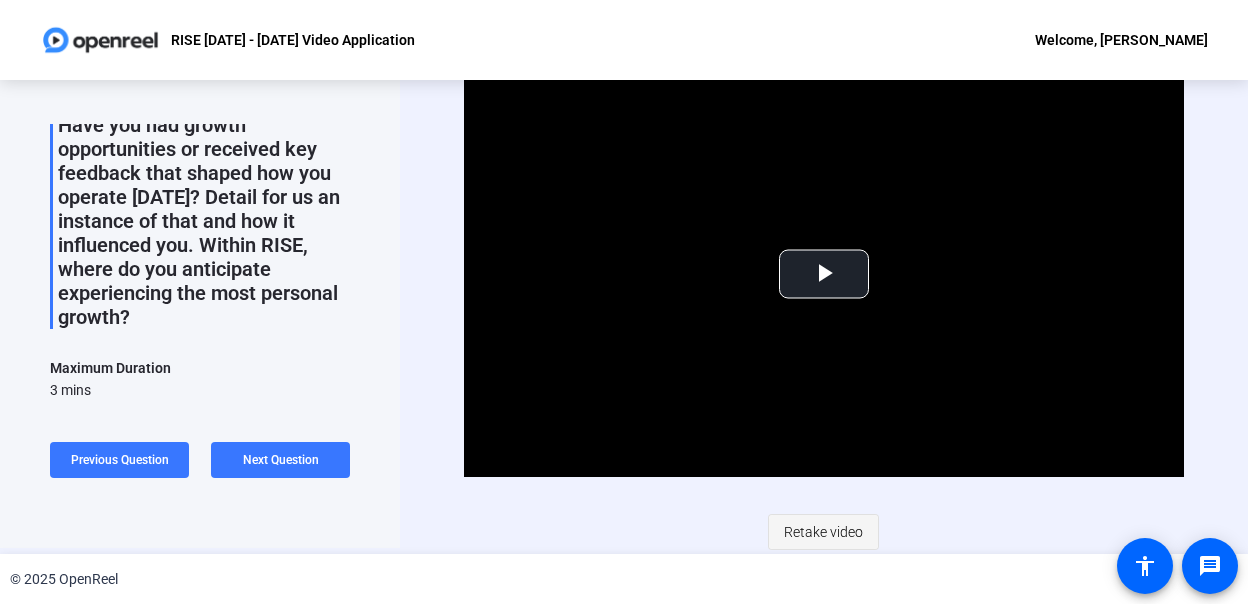 click on "Retake video" 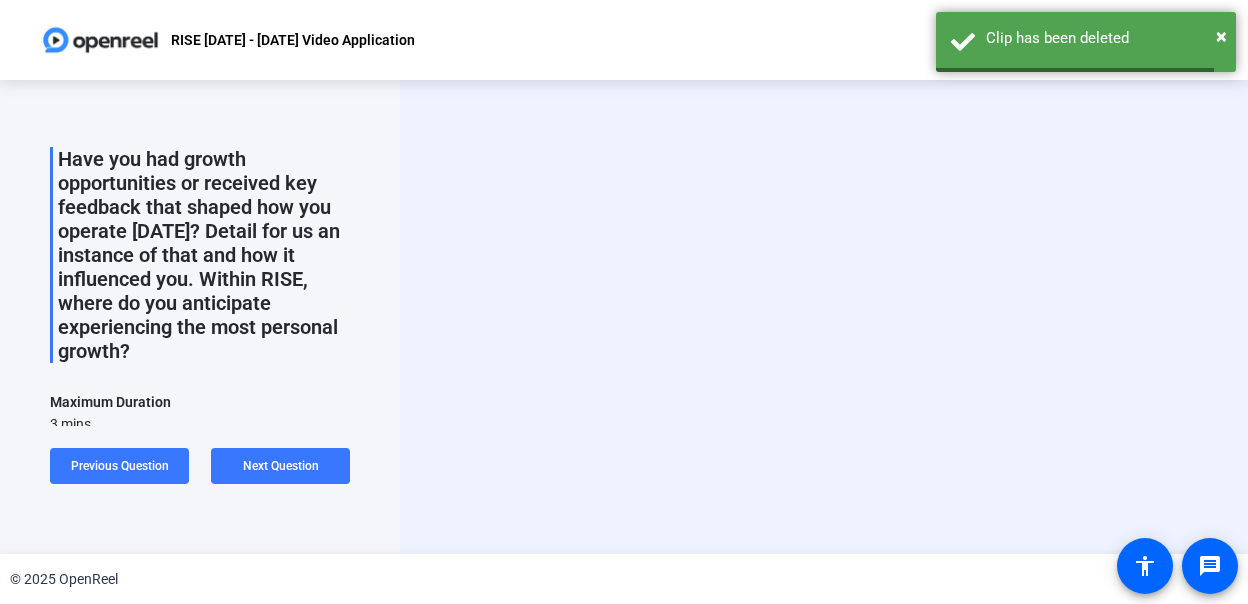 scroll, scrollTop: 0, scrollLeft: 0, axis: both 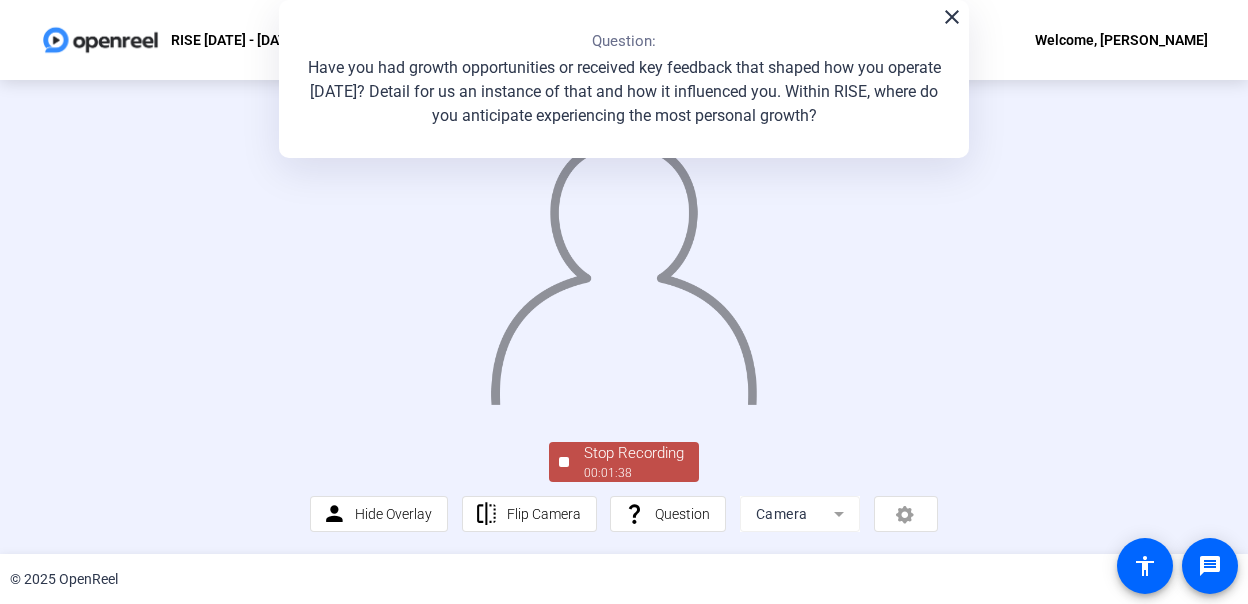 click on "Stop Recording" 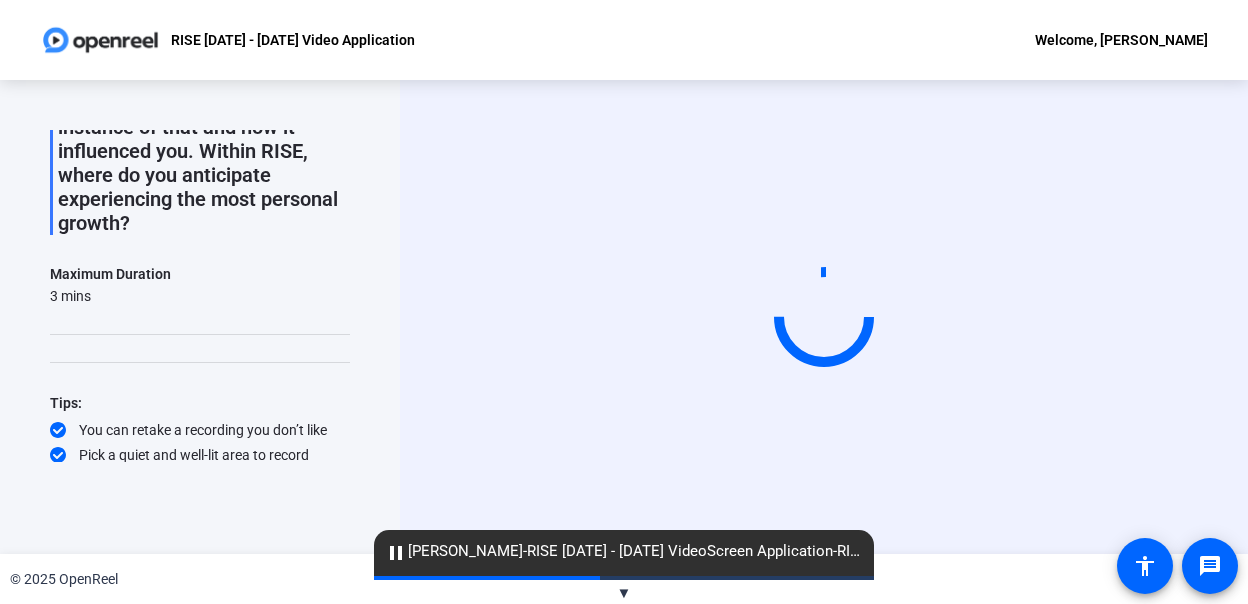 scroll, scrollTop: 226, scrollLeft: 0, axis: vertical 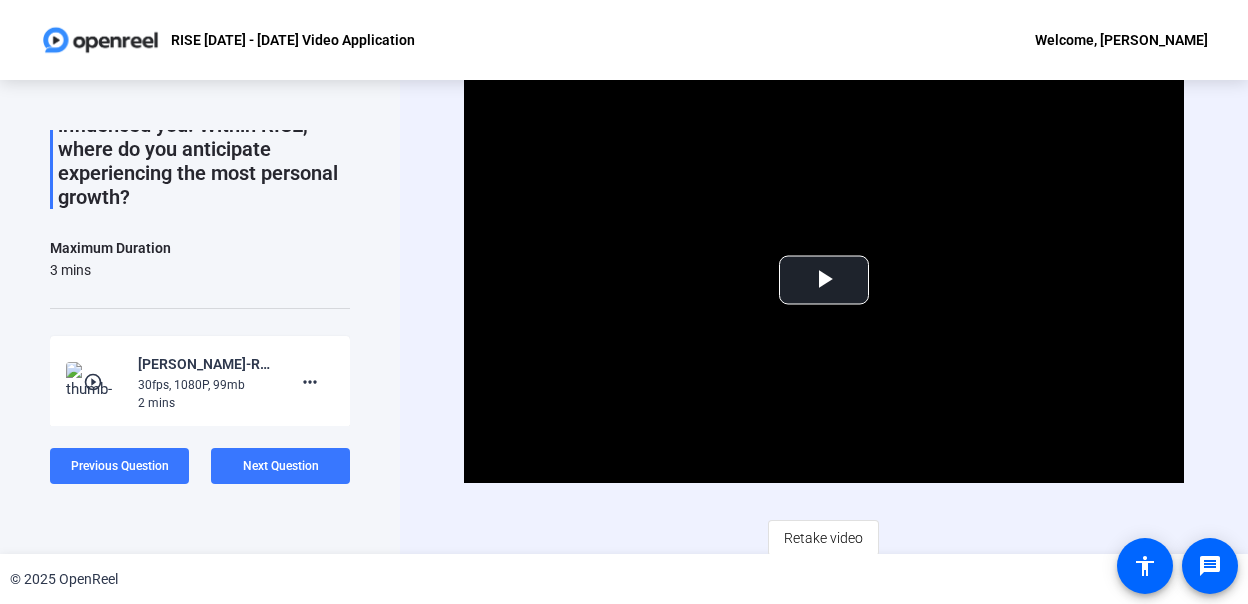 click on "RISE [DATE] - [DATE] Video Application Welcome, [PERSON_NAME]" 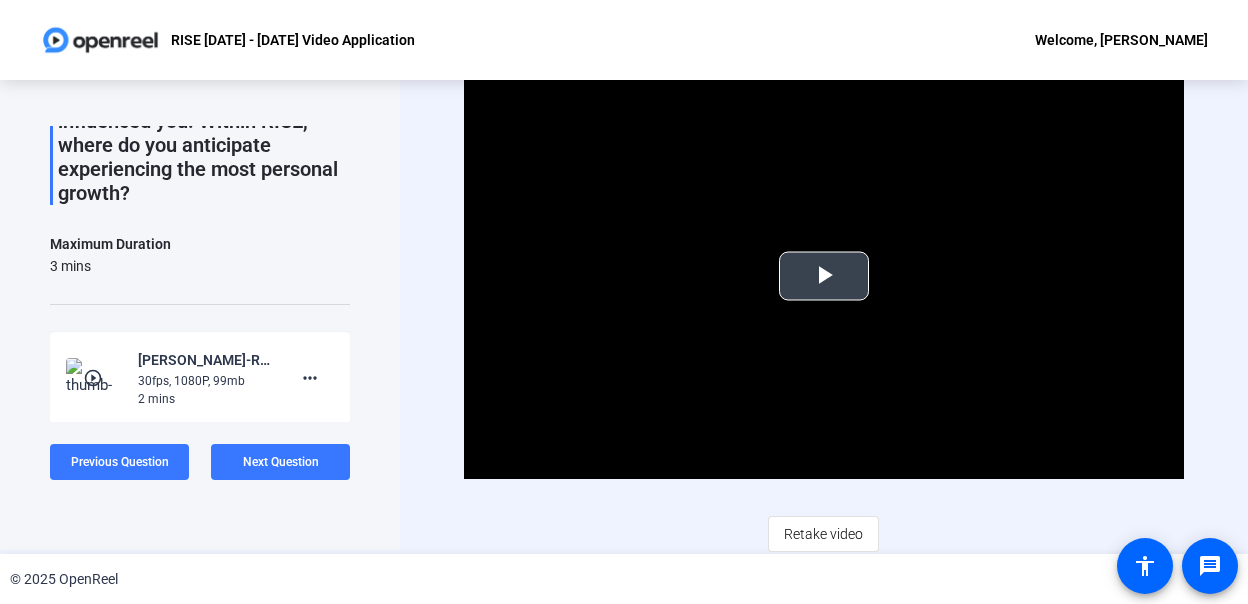 scroll, scrollTop: 6, scrollLeft: 0, axis: vertical 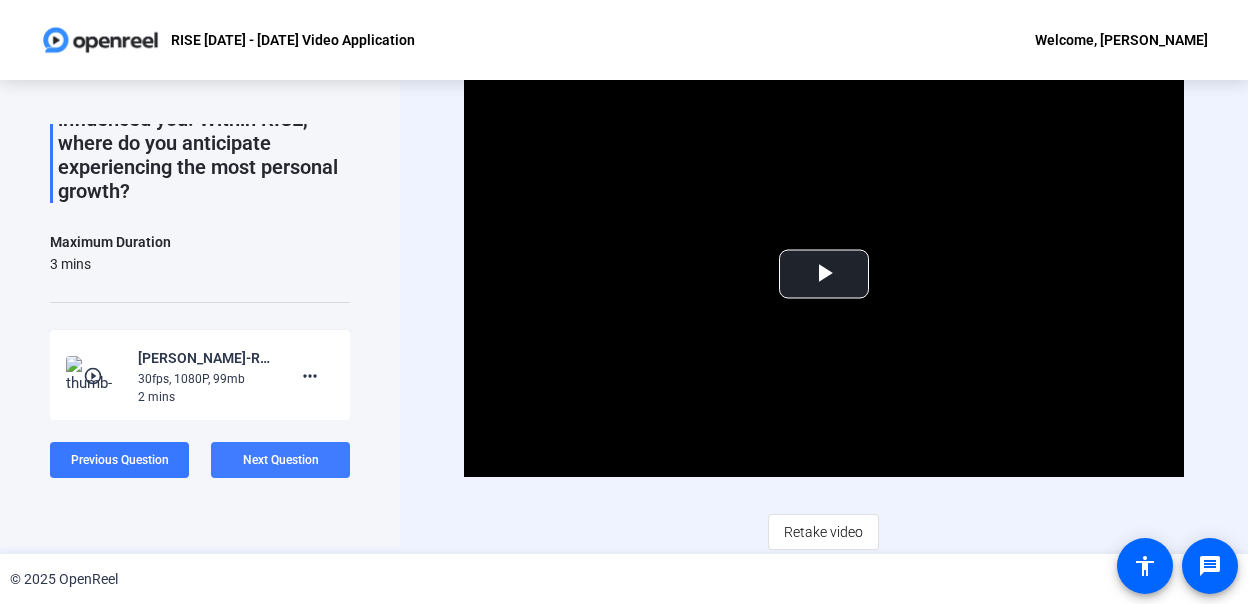 click on "Next Question" 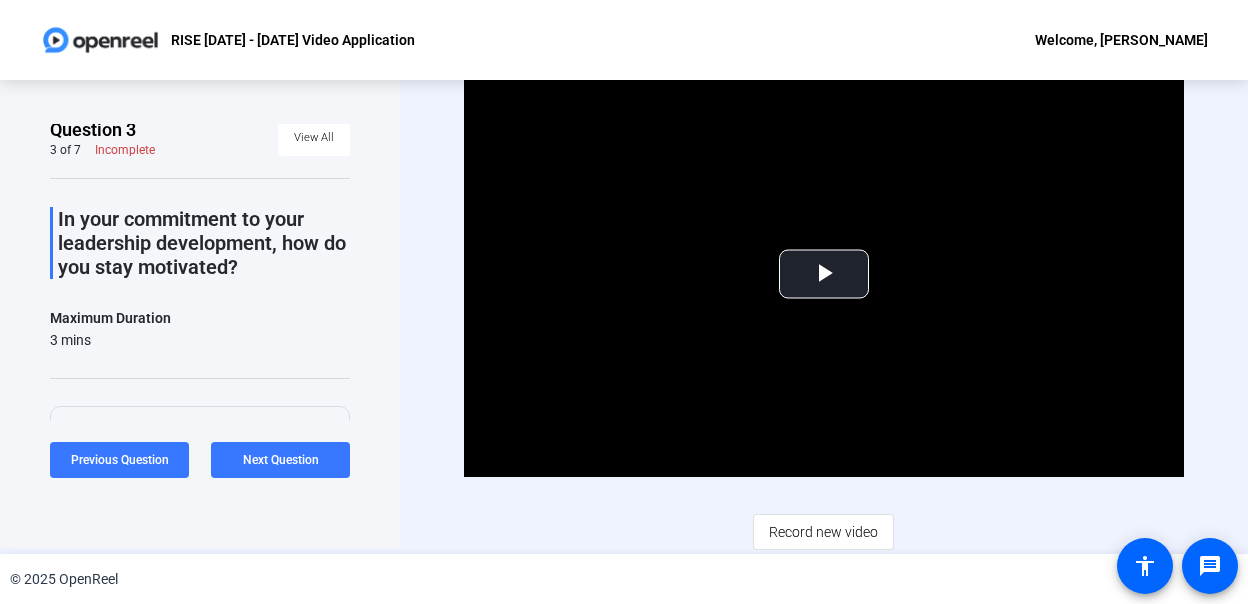 scroll, scrollTop: 0, scrollLeft: 0, axis: both 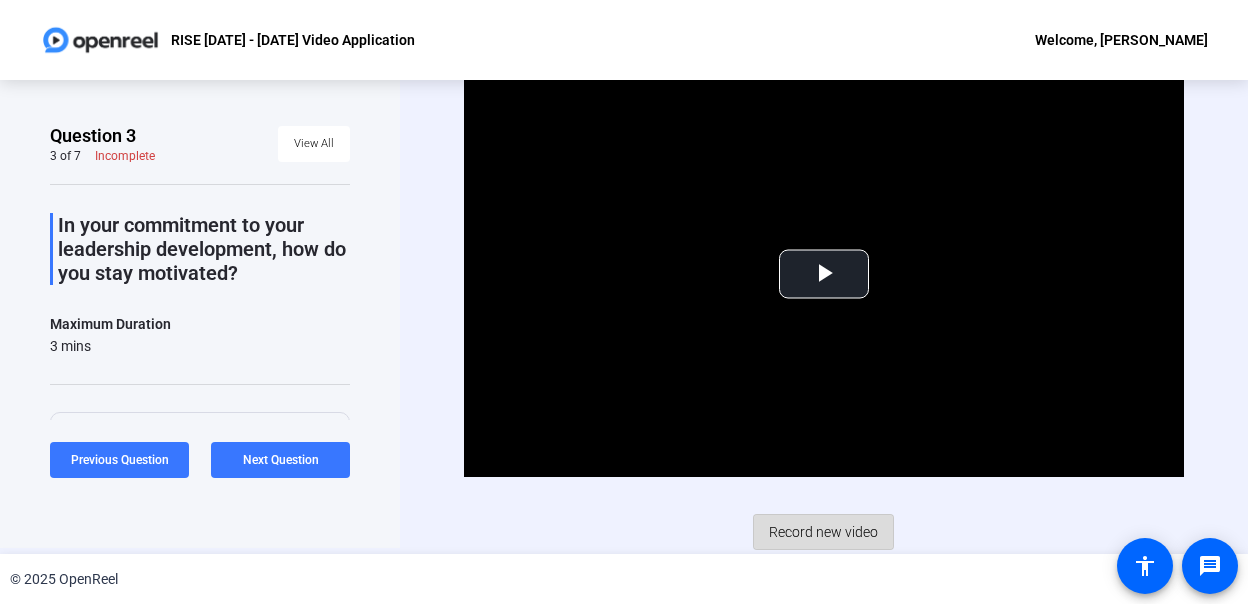 click on "Record new video" 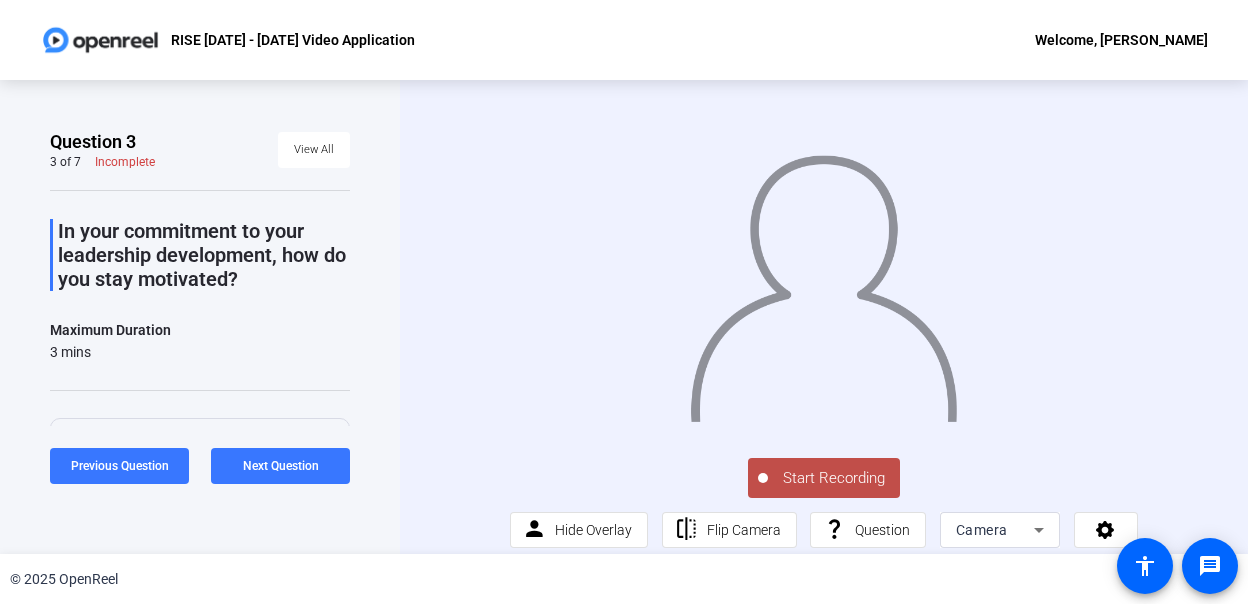 click on "Start Recording" 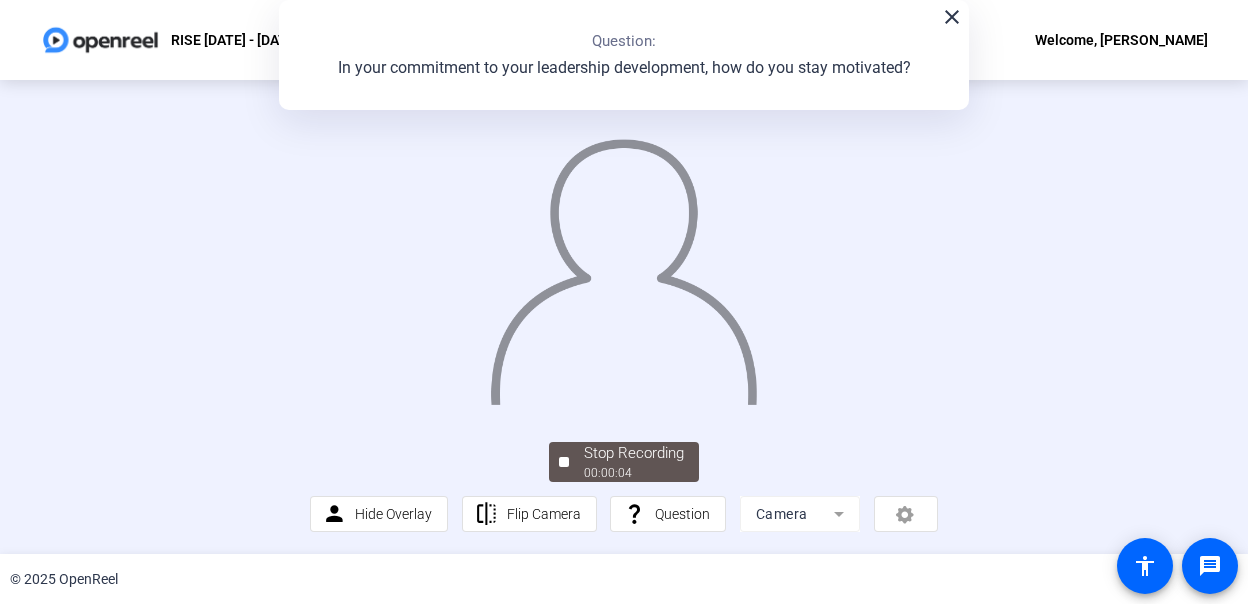 scroll, scrollTop: 0, scrollLeft: 0, axis: both 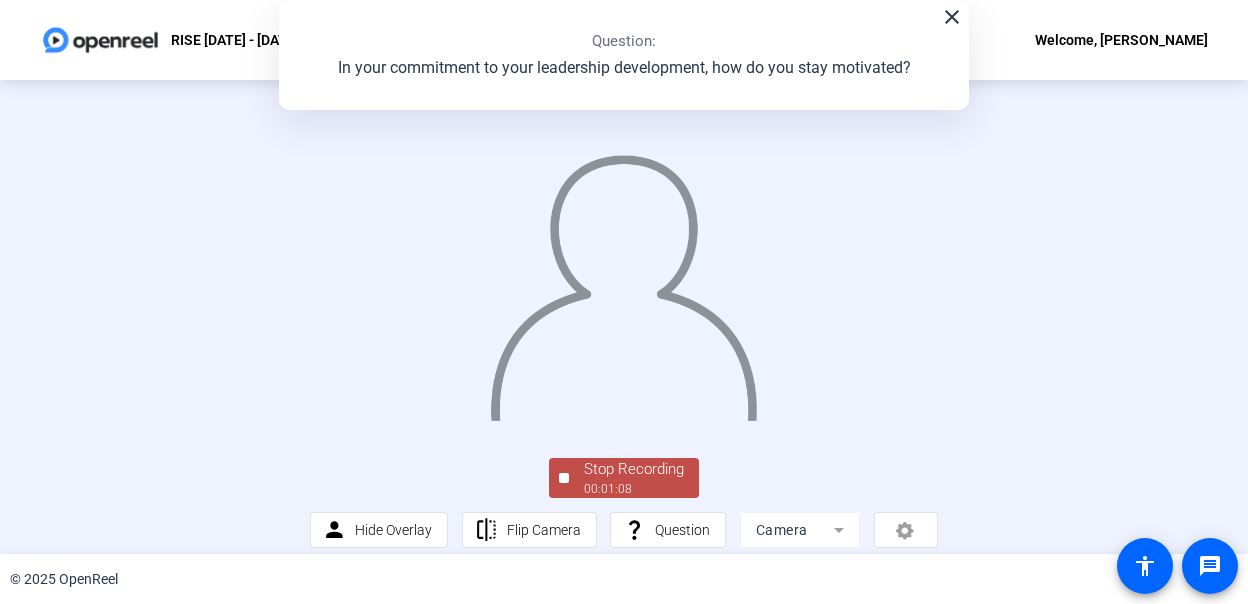 click 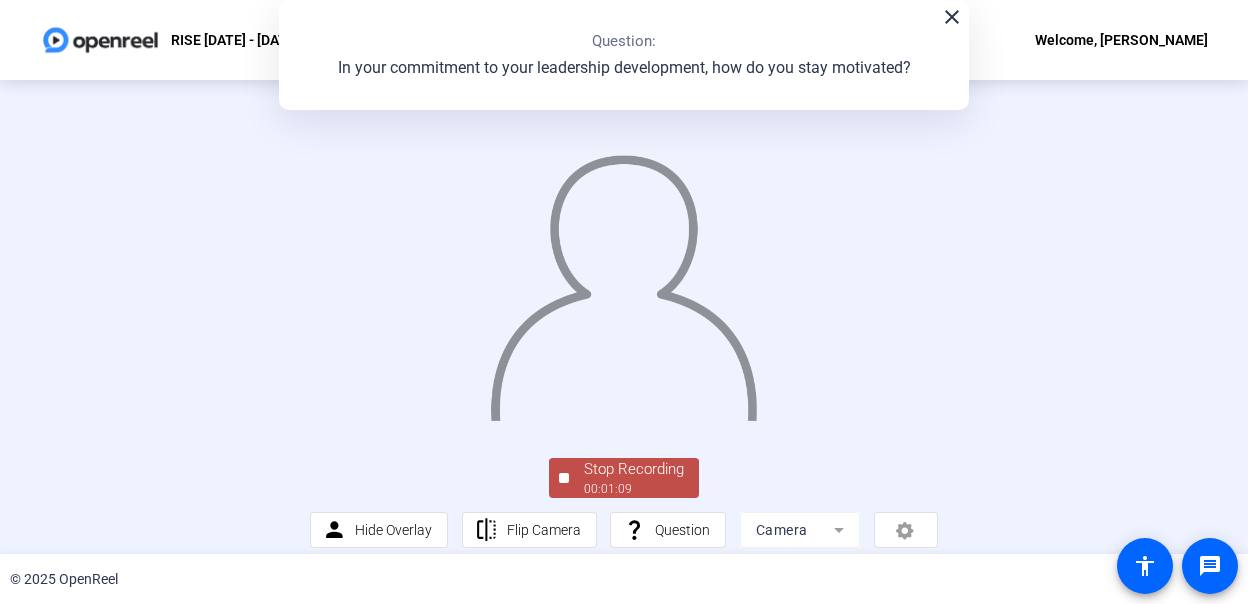 scroll, scrollTop: 135, scrollLeft: 0, axis: vertical 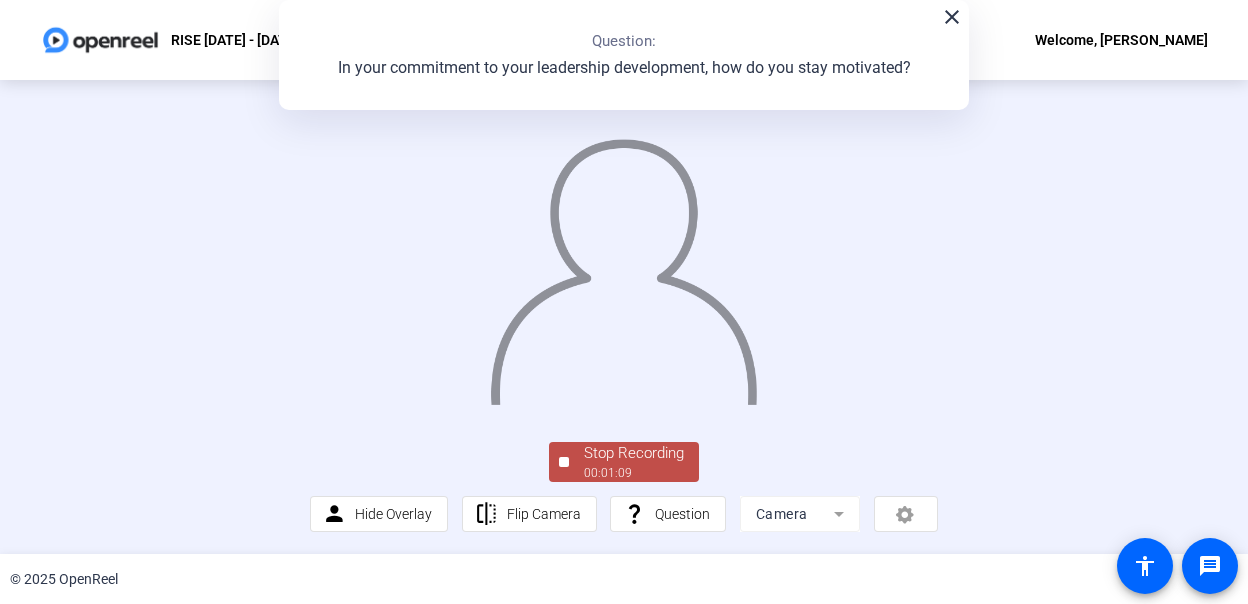 click on "Stop Recording" 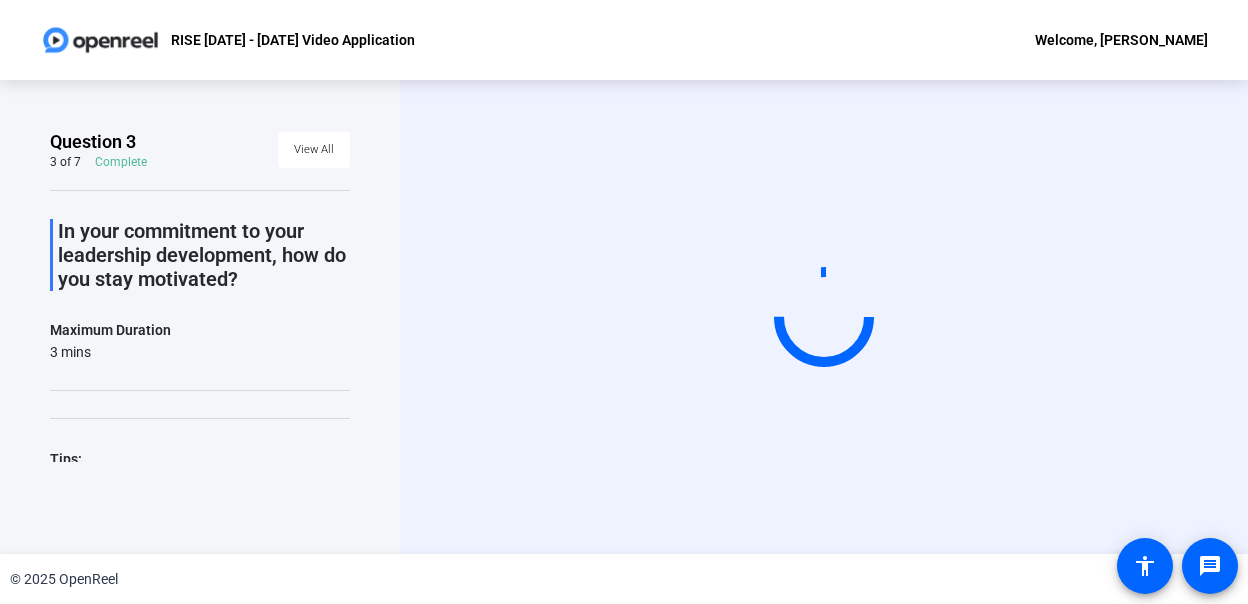 scroll, scrollTop: 0, scrollLeft: 0, axis: both 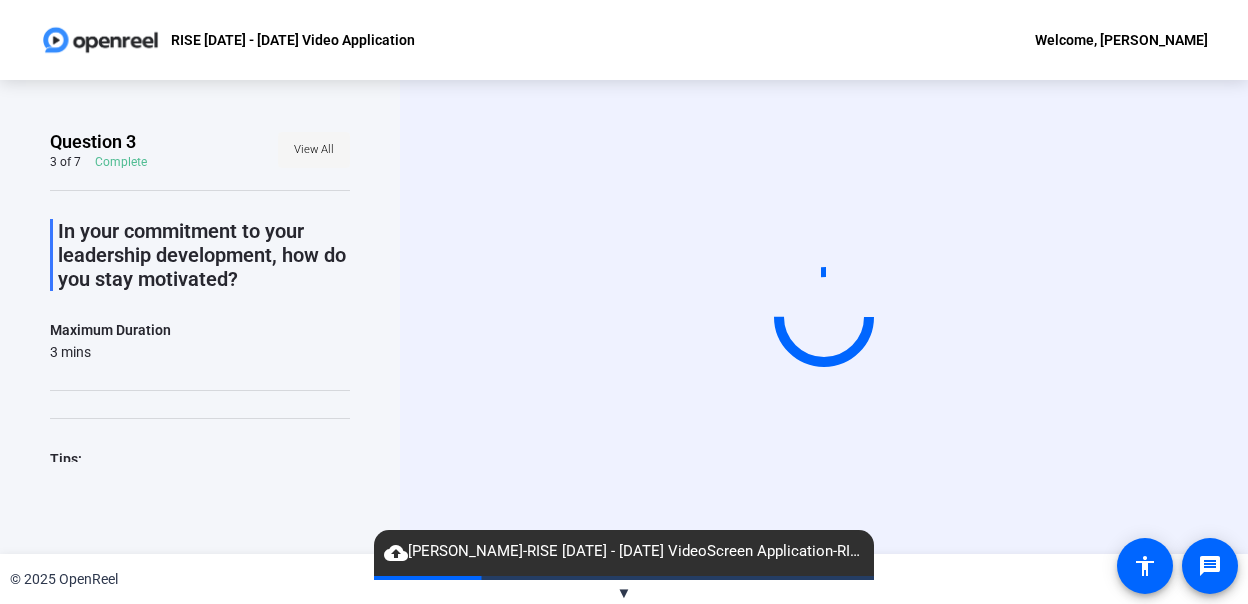 click on "View All" 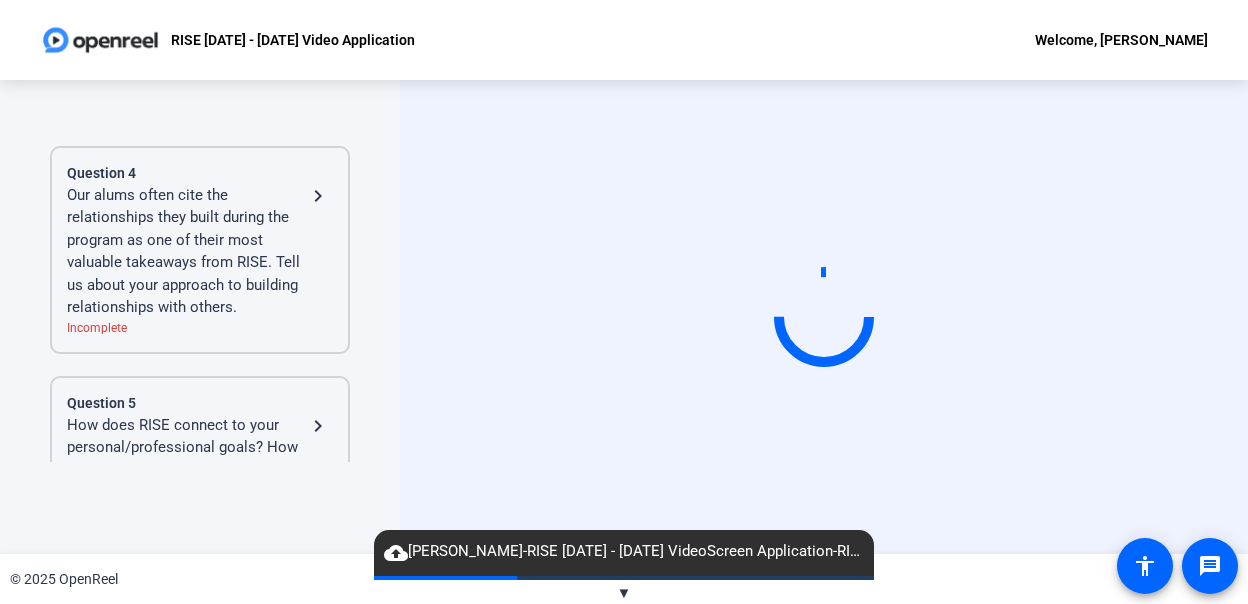 scroll, scrollTop: 700, scrollLeft: 0, axis: vertical 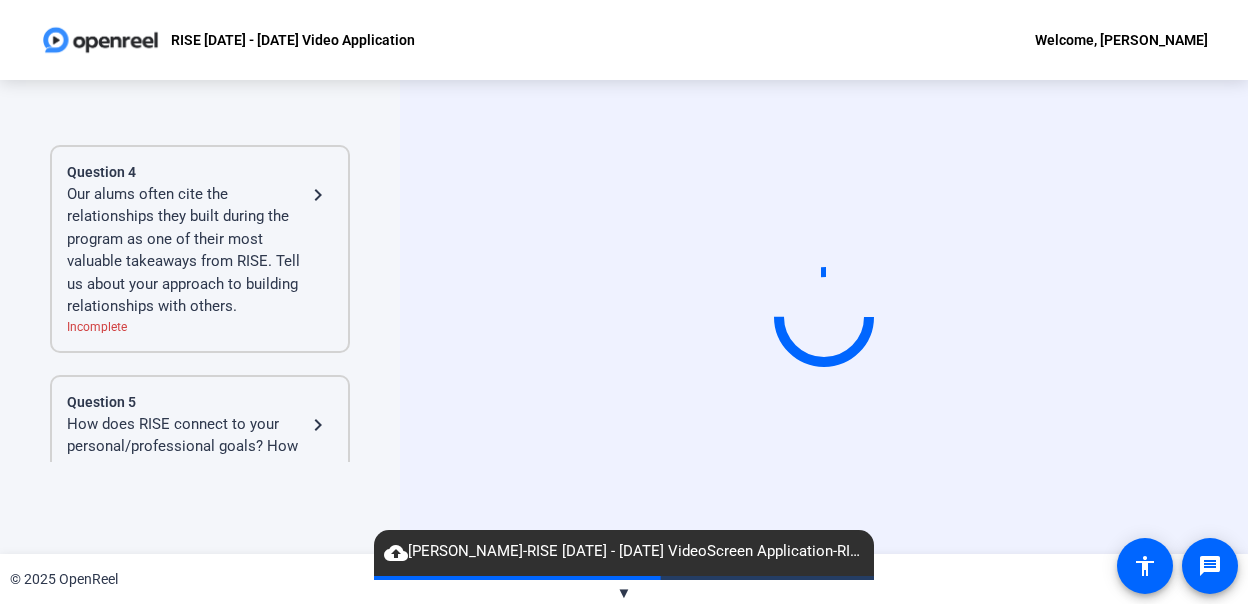 click on "RISE [DATE] - [DATE] Video Application Welcome, [PERSON_NAME]" 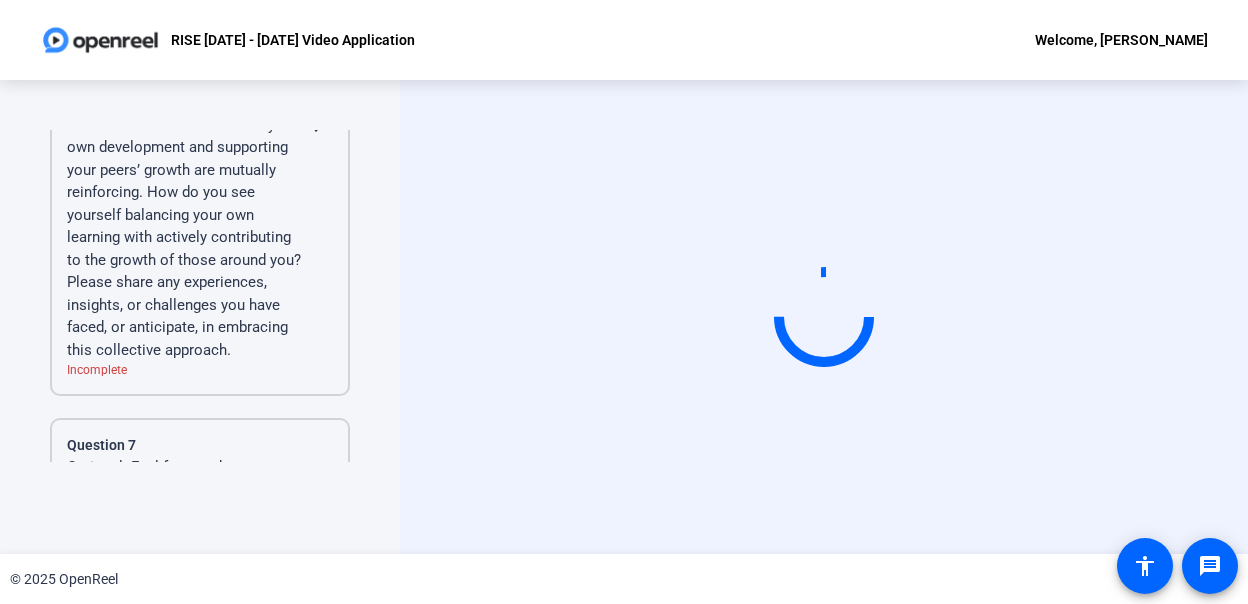 scroll, scrollTop: 1200, scrollLeft: 0, axis: vertical 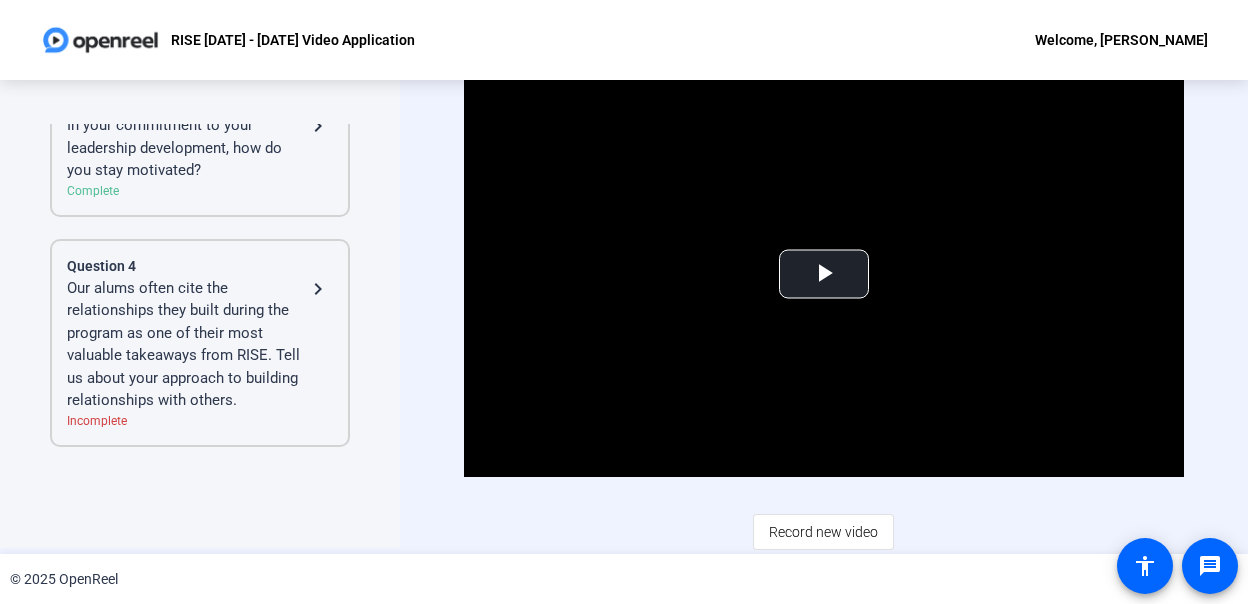 click on "In your commitment to your leadership development, how do you stay motivated?" 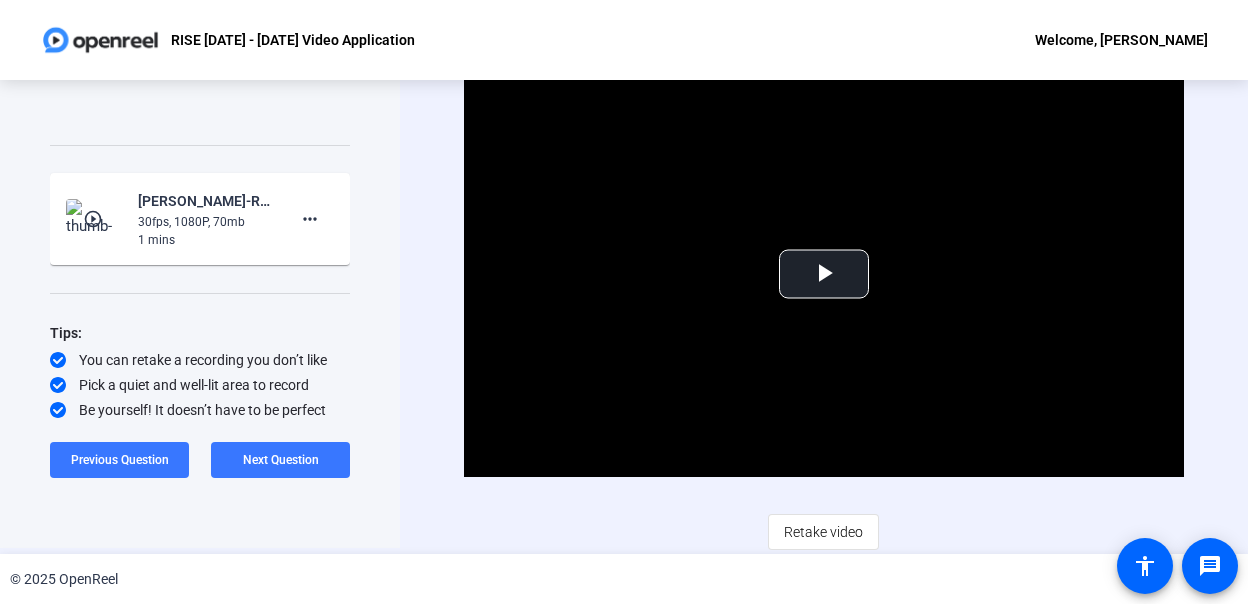 scroll, scrollTop: 238, scrollLeft: 0, axis: vertical 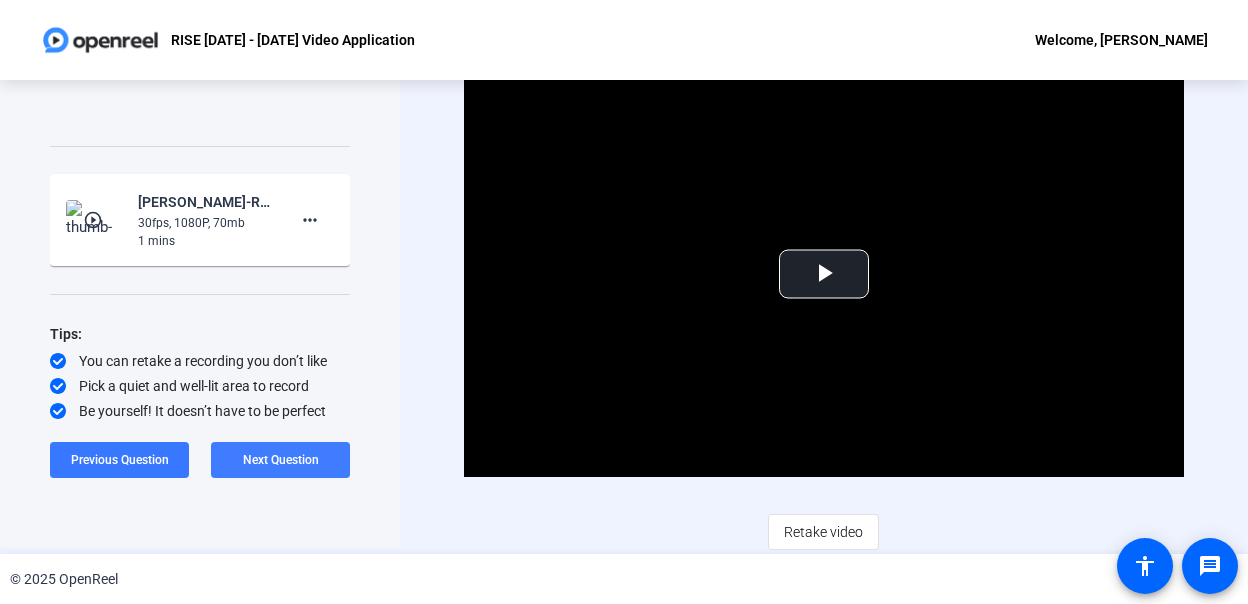 click on "Next Question" 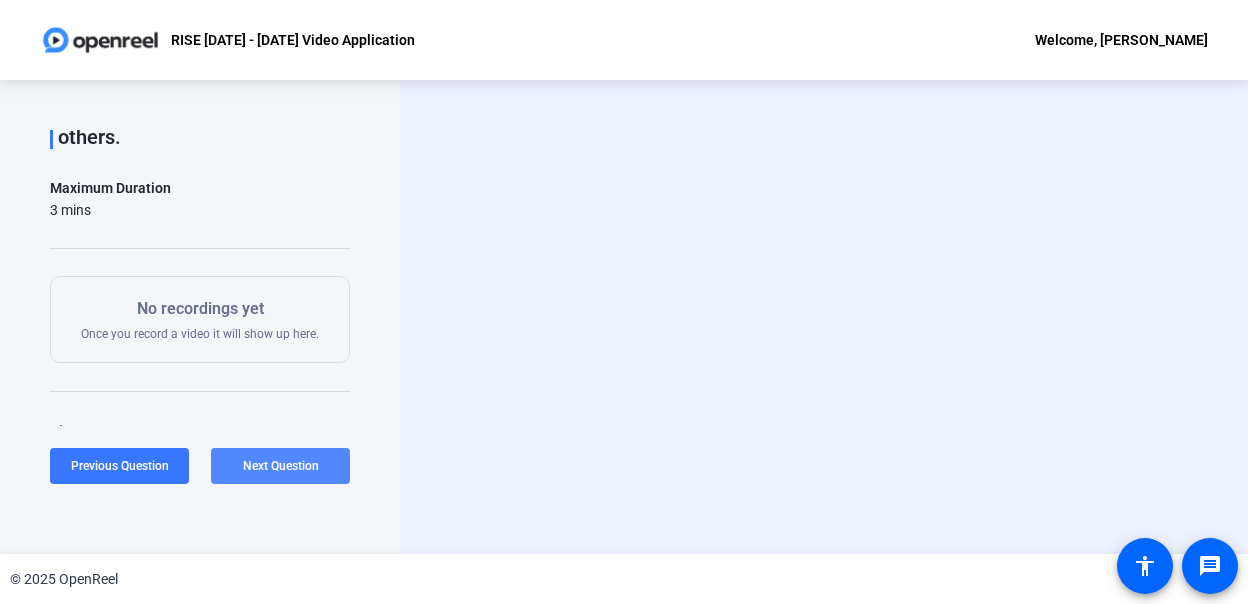 scroll, scrollTop: 0, scrollLeft: 0, axis: both 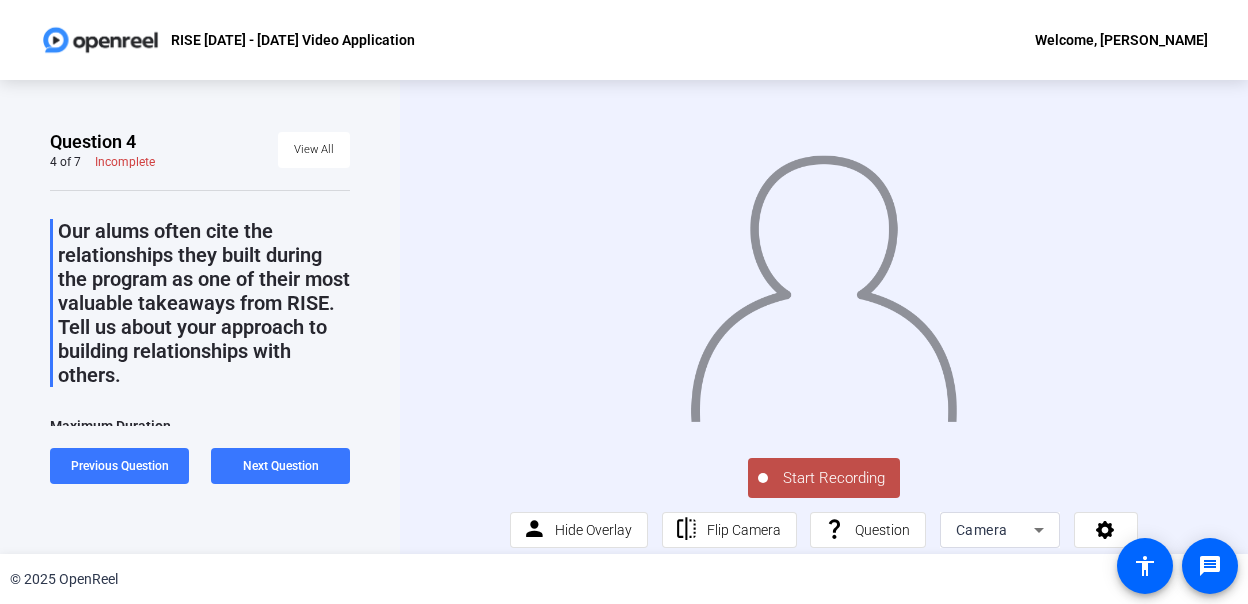 click on "Start Recording" 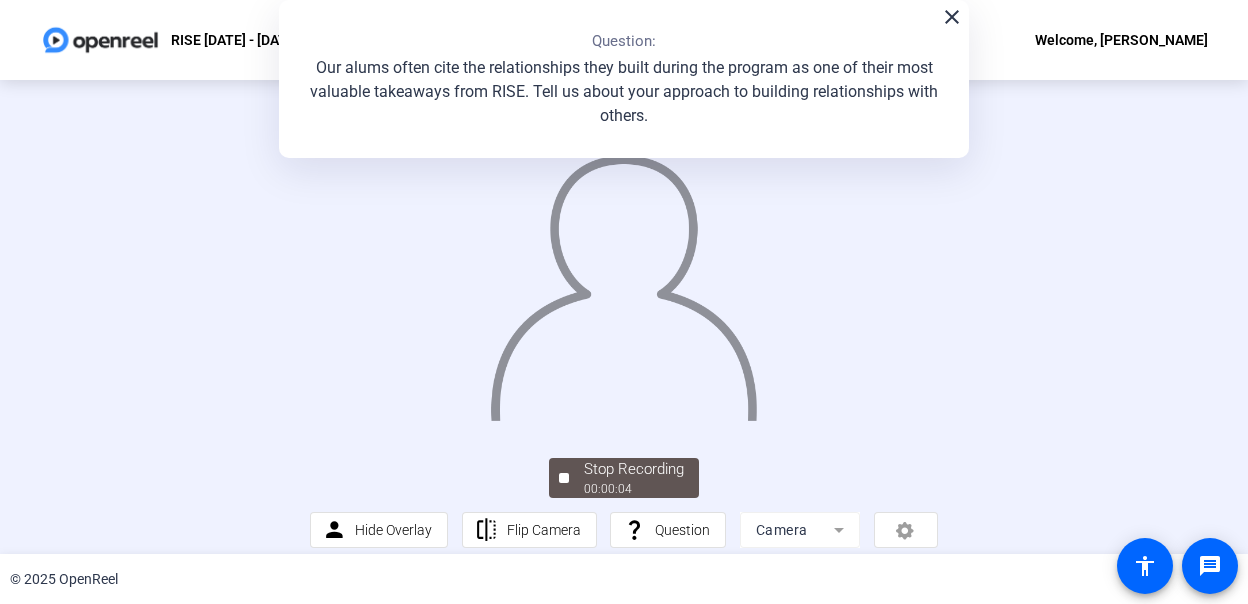 click on "close" 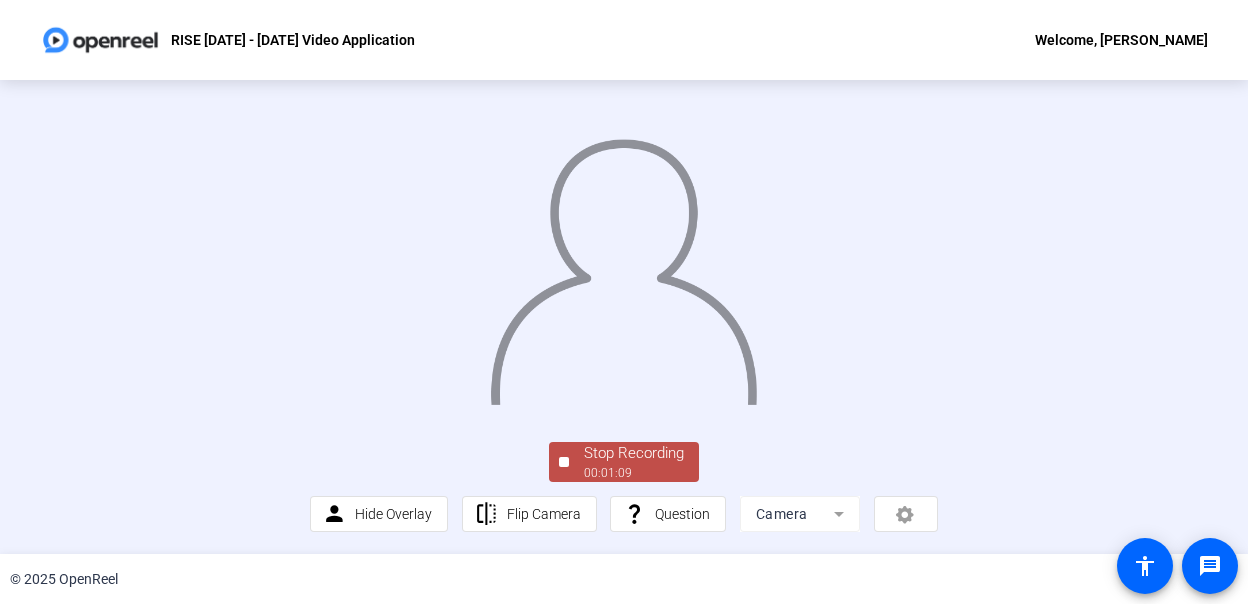 scroll, scrollTop: 135, scrollLeft: 0, axis: vertical 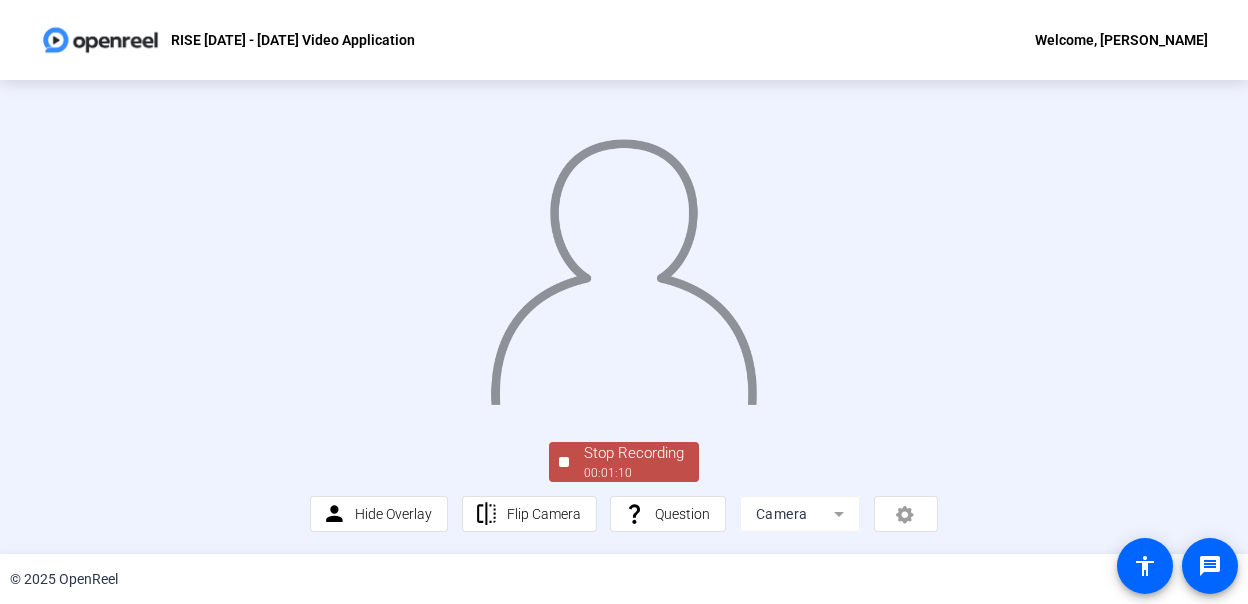 click on "Stop Recording" 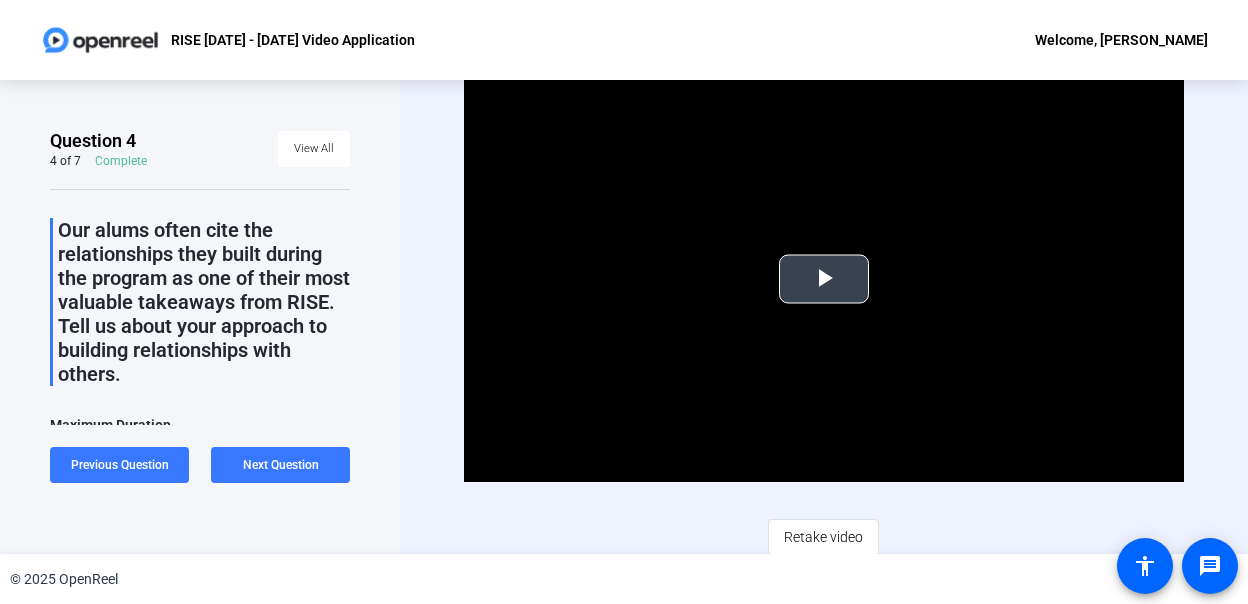 scroll, scrollTop: 0, scrollLeft: 0, axis: both 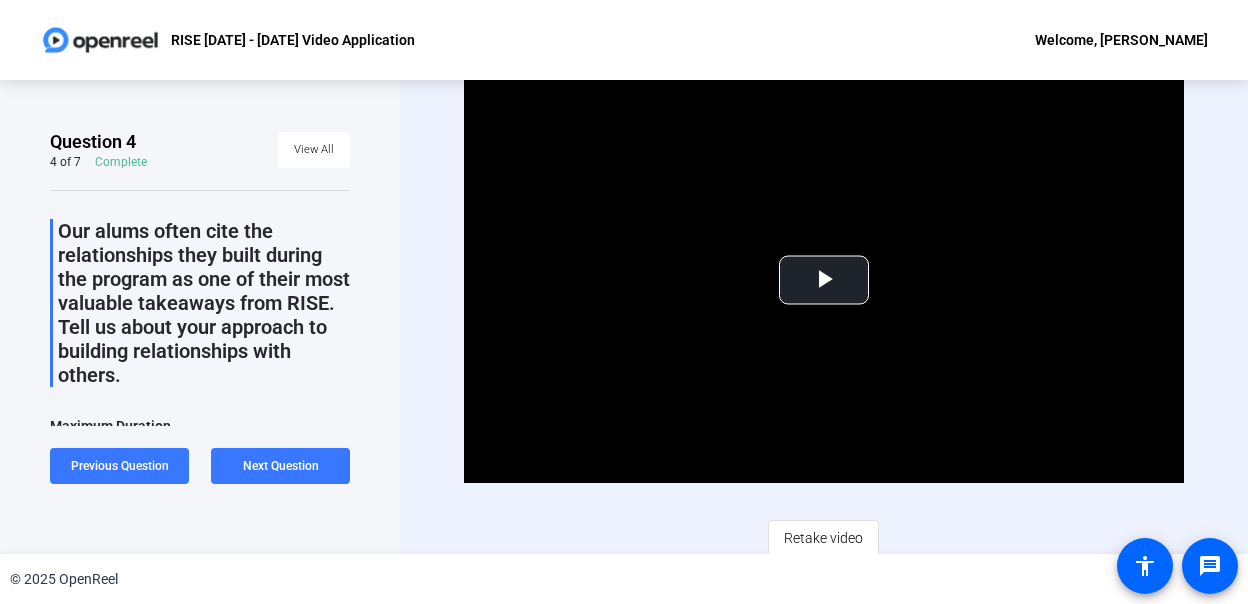 click on "RISE [DATE] - [DATE] Video Application Welcome, [PERSON_NAME]" 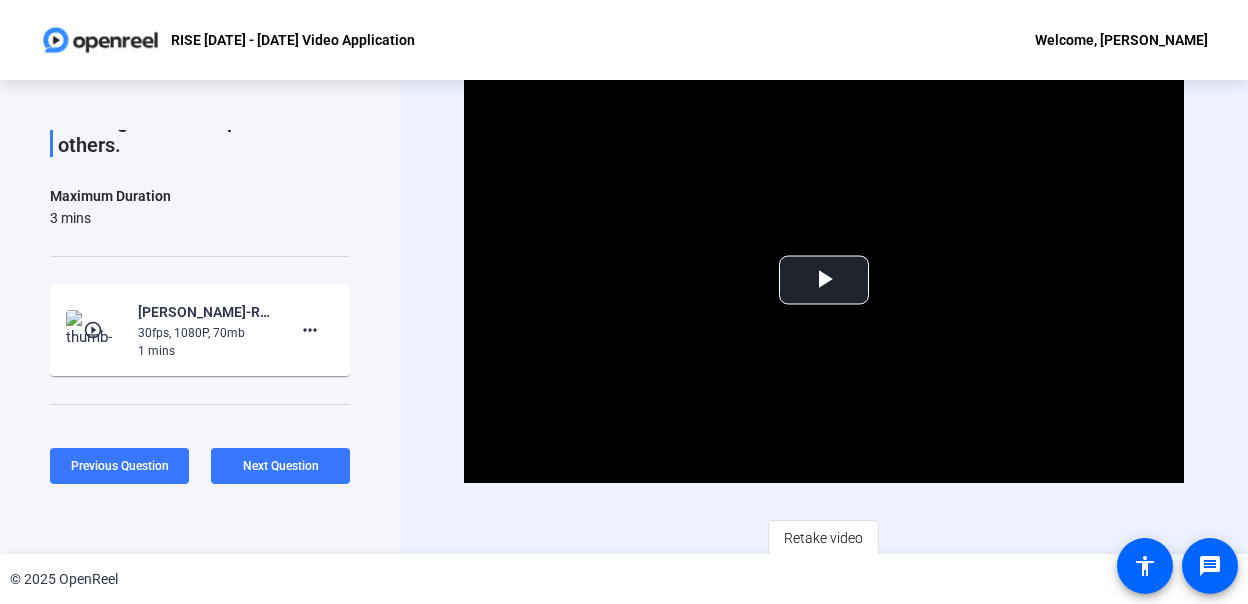 scroll, scrollTop: 334, scrollLeft: 0, axis: vertical 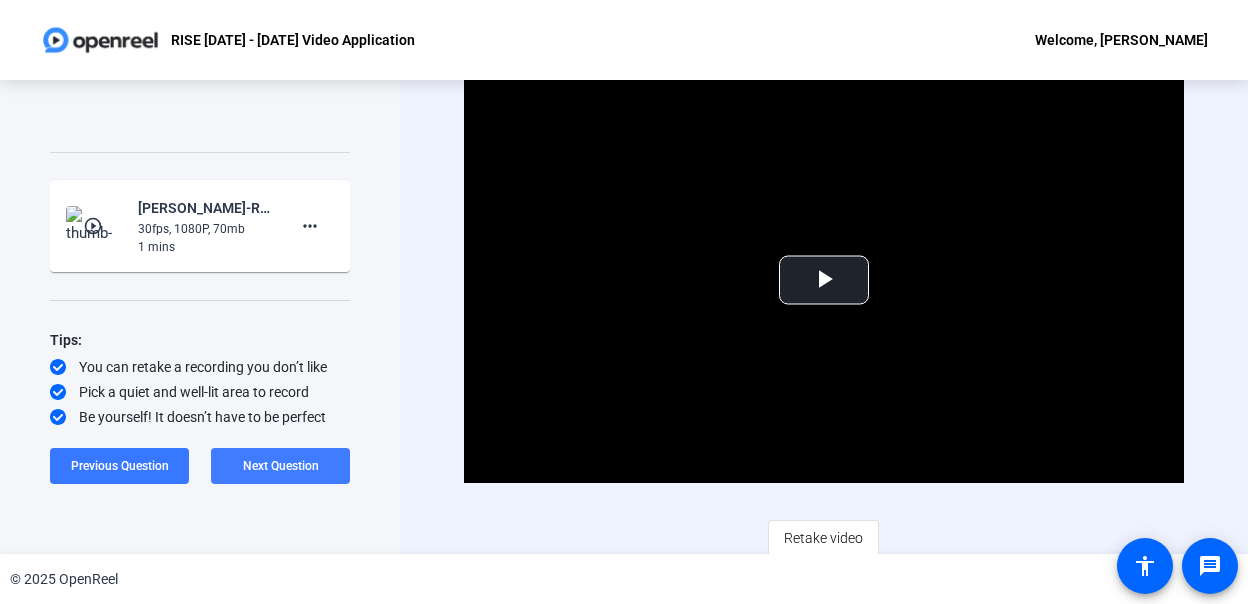 click on "Next Question" 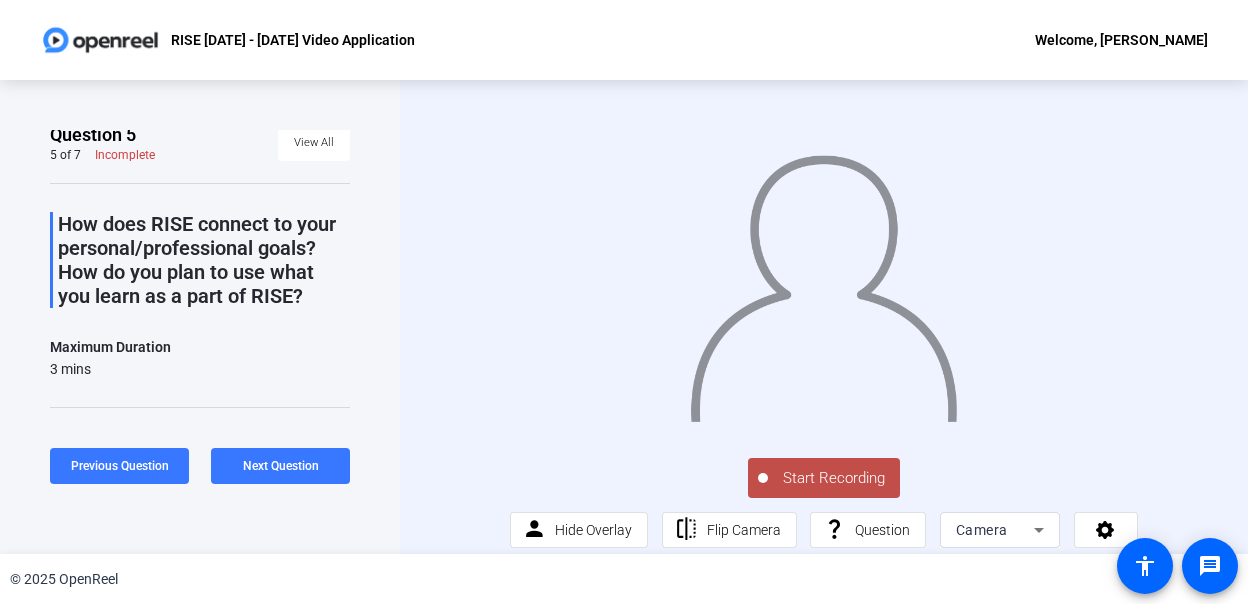 scroll, scrollTop: 0, scrollLeft: 0, axis: both 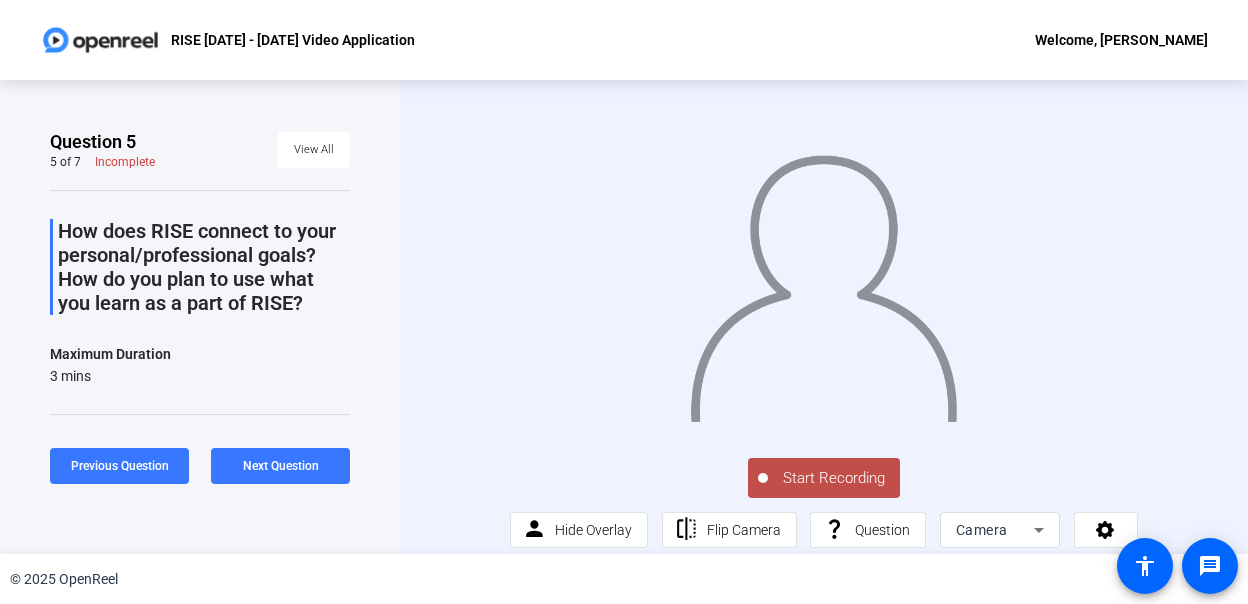 click on "Start Recording" 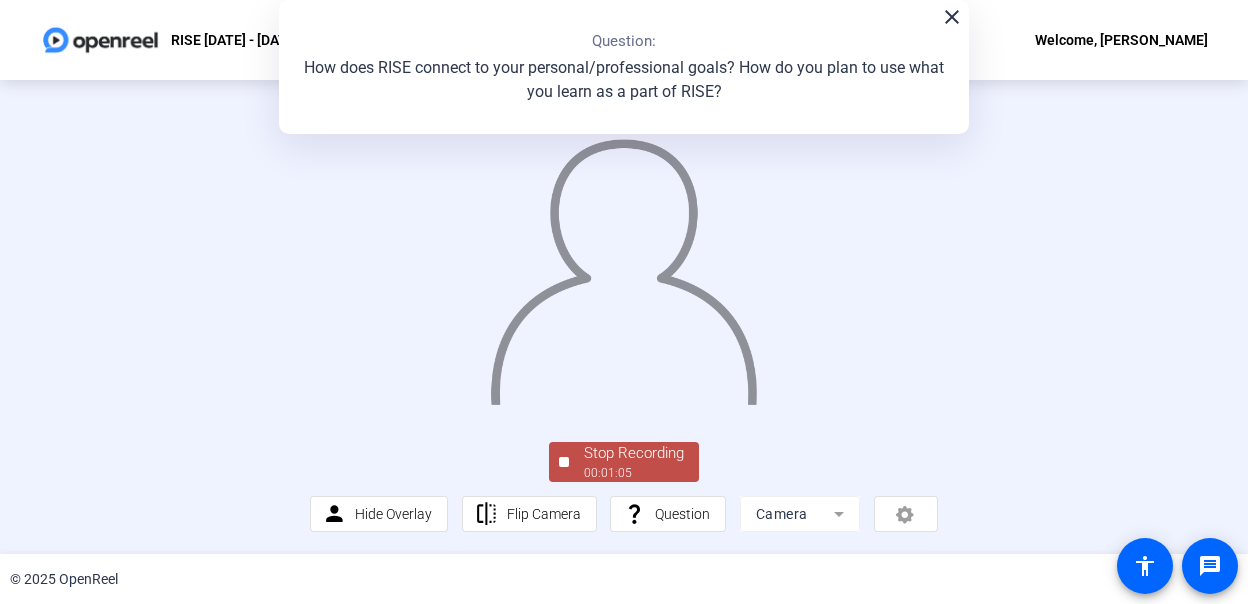 scroll, scrollTop: 135, scrollLeft: 0, axis: vertical 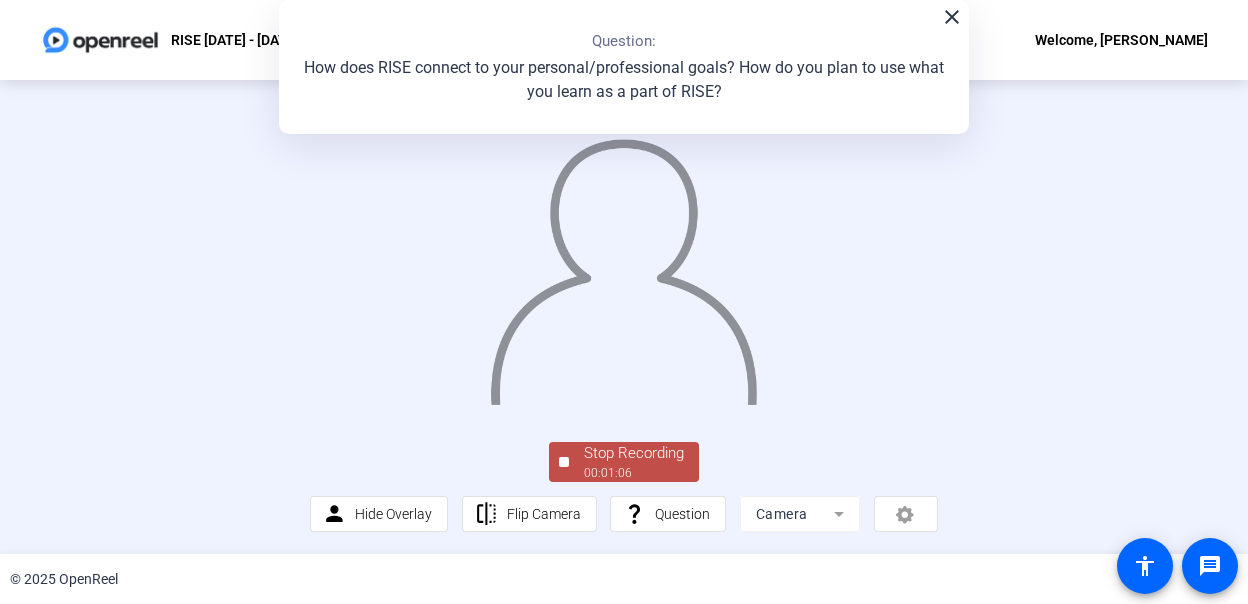 click on "Stop Recording" 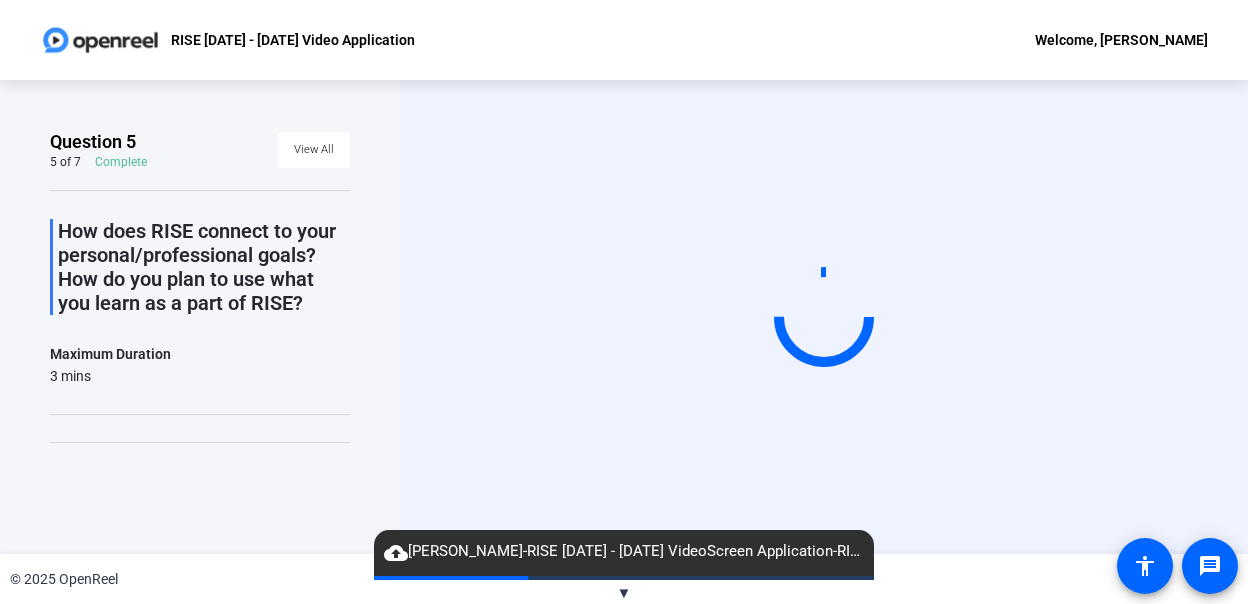 click on "RISE [DATE] - [DATE] Video Application Welcome, [PERSON_NAME]" 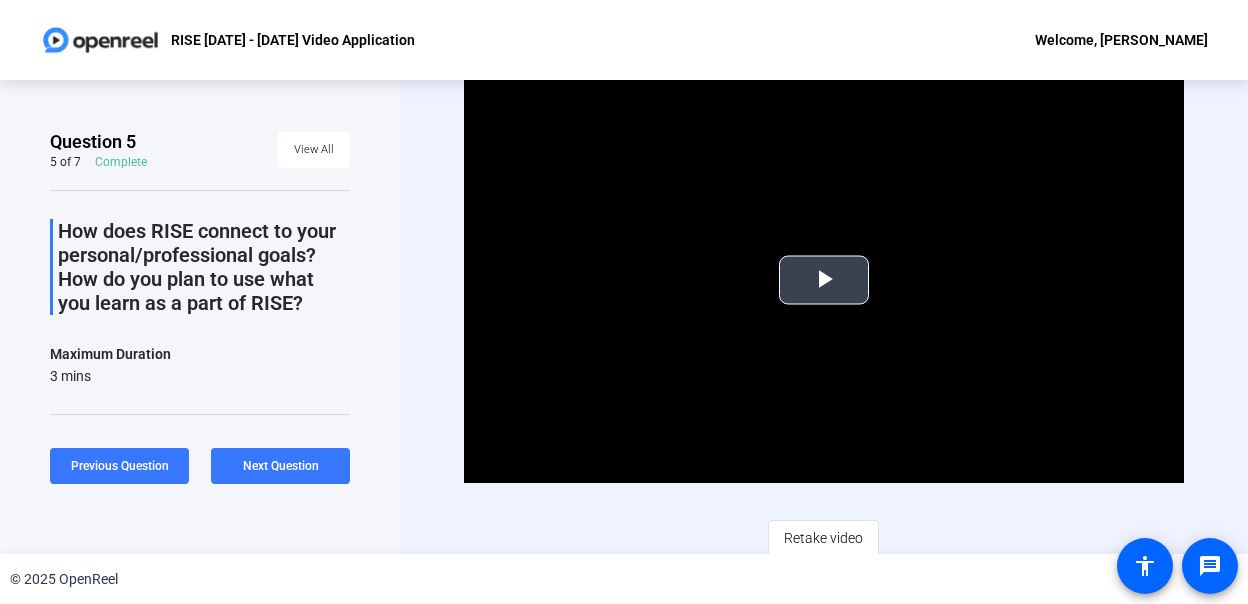 drag, startPoint x: 702, startPoint y: 31, endPoint x: 643, endPoint y: 137, distance: 121.313644 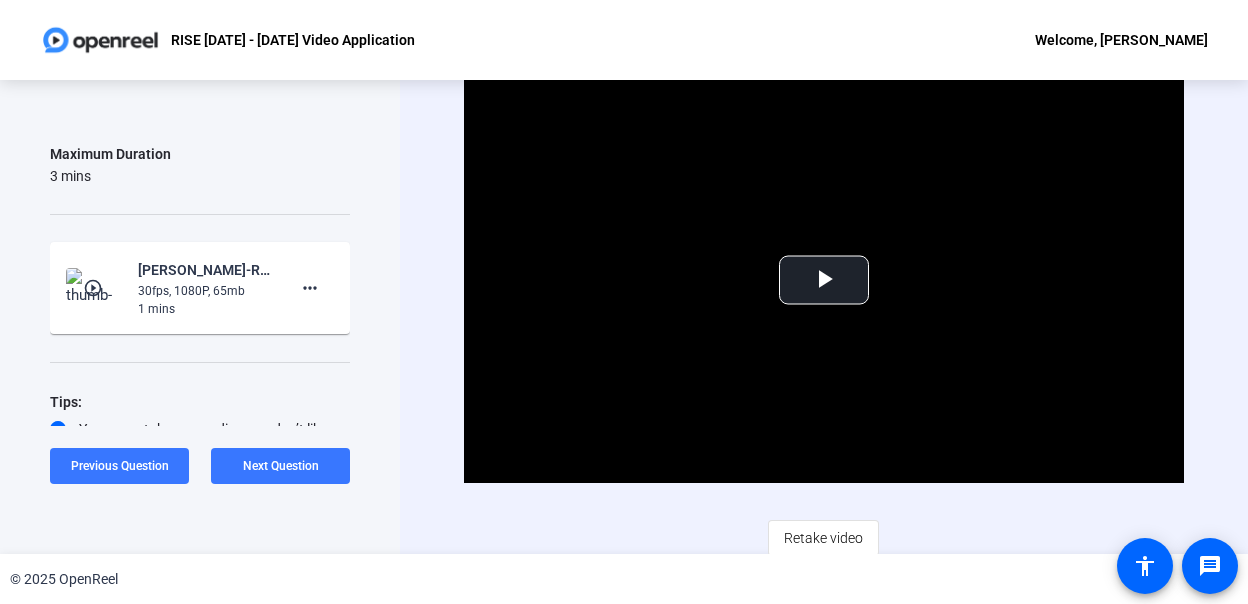 scroll, scrollTop: 0, scrollLeft: 0, axis: both 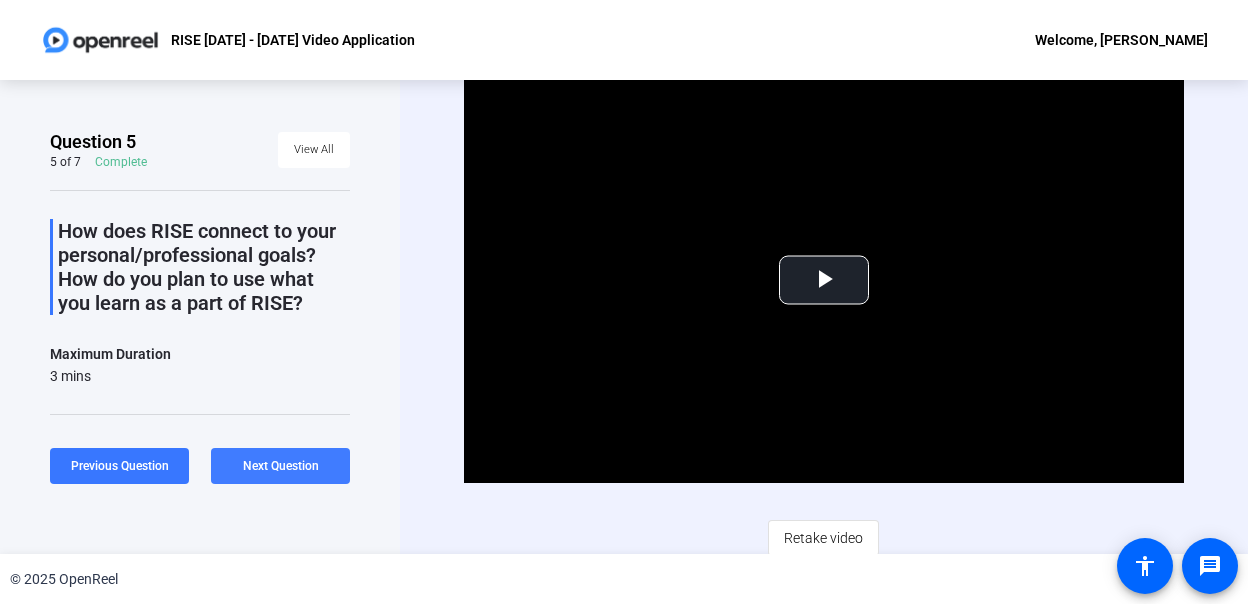 click on "Next Question" 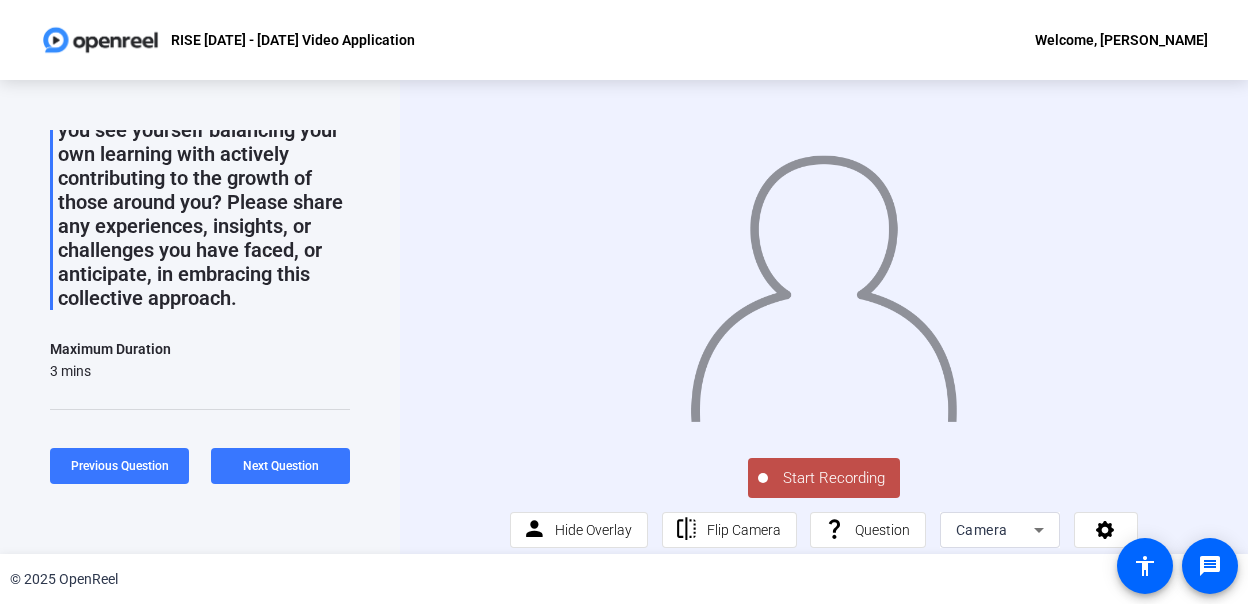 scroll, scrollTop: 200, scrollLeft: 0, axis: vertical 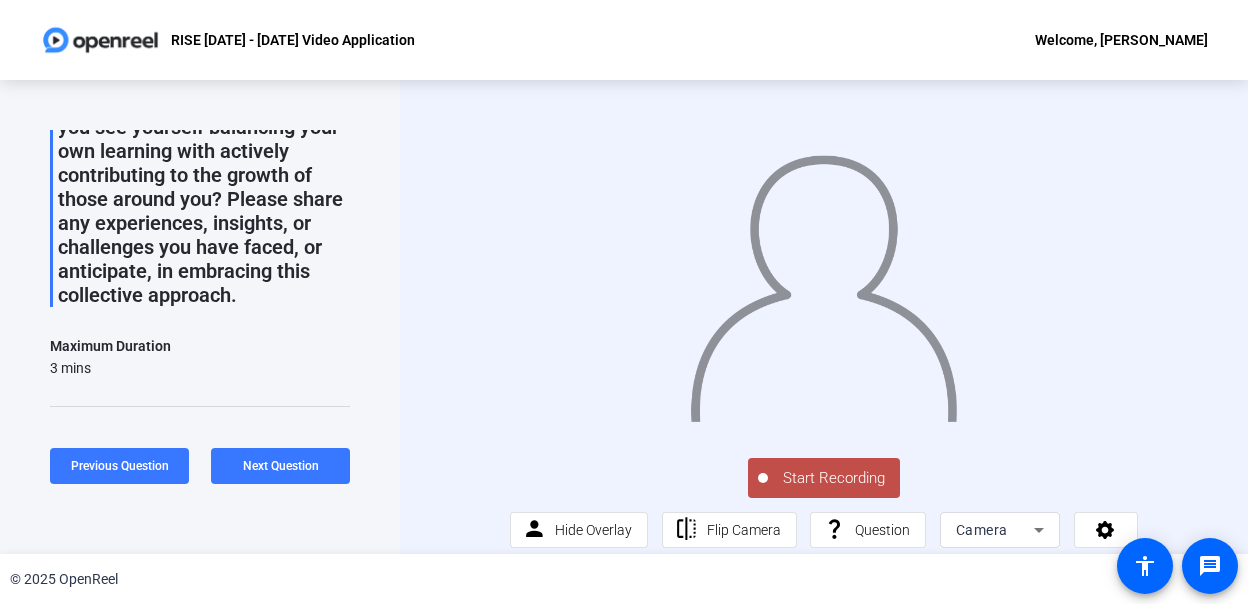 click on "Start Recording" 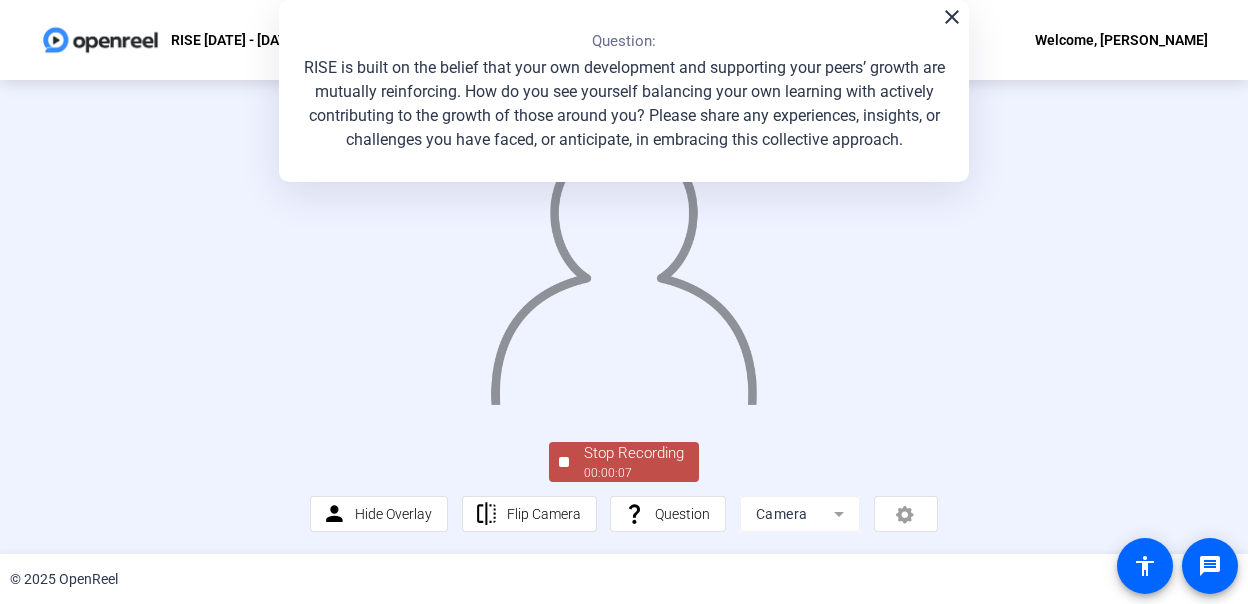 scroll, scrollTop: 135, scrollLeft: 0, axis: vertical 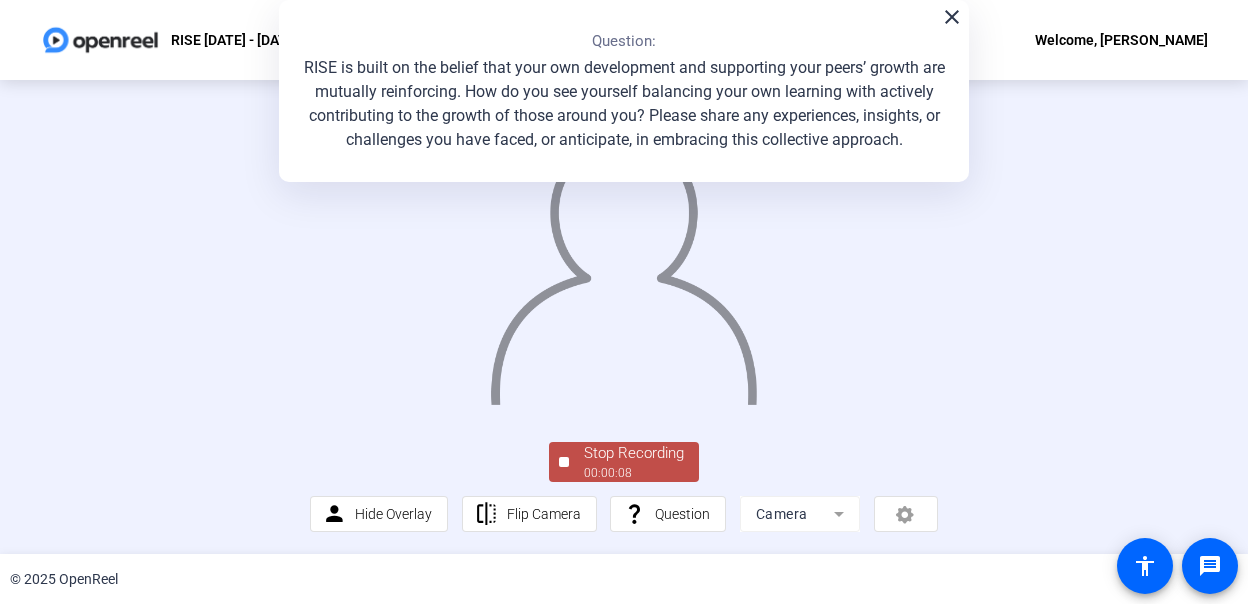 click on "Stop Recording" 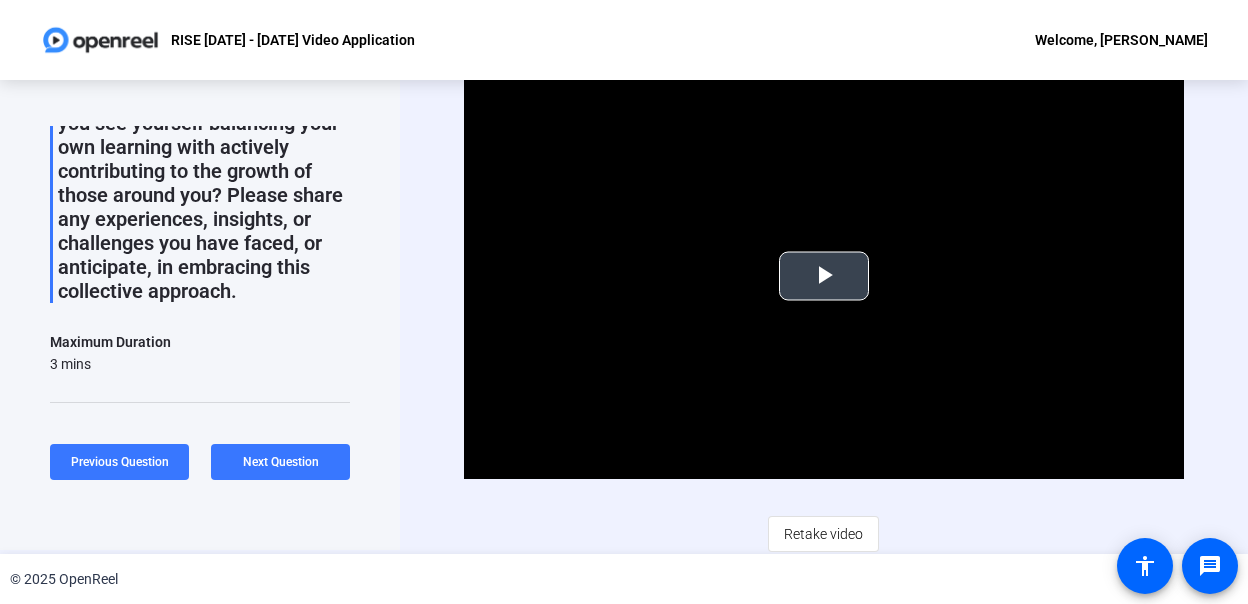 scroll, scrollTop: 6, scrollLeft: 0, axis: vertical 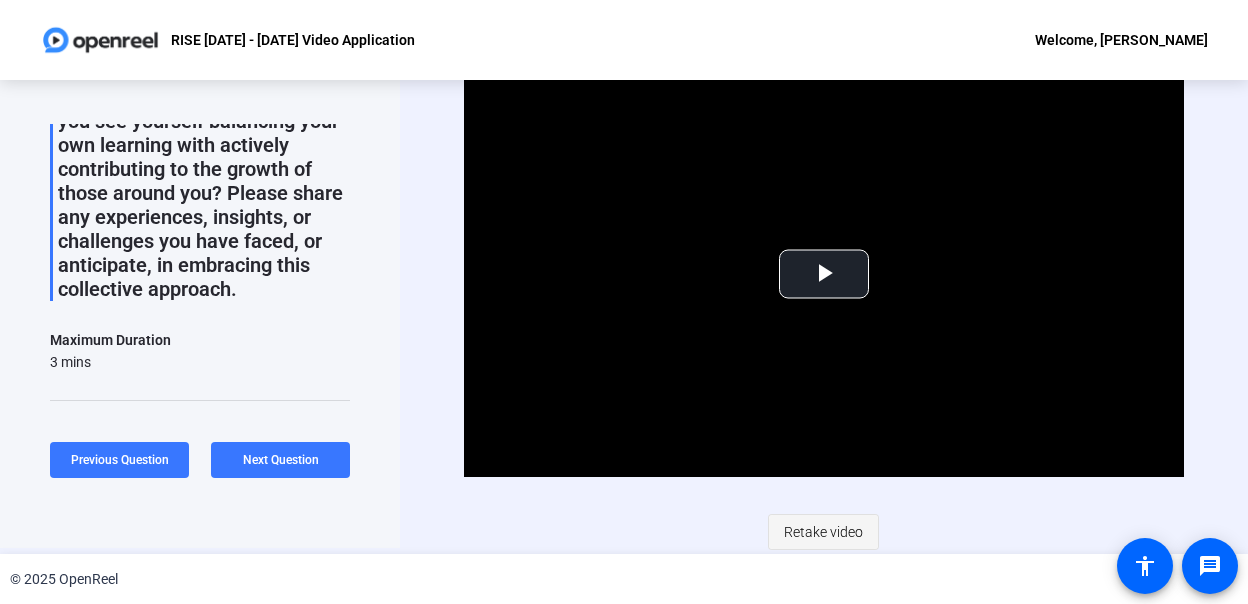 click on "Retake video" 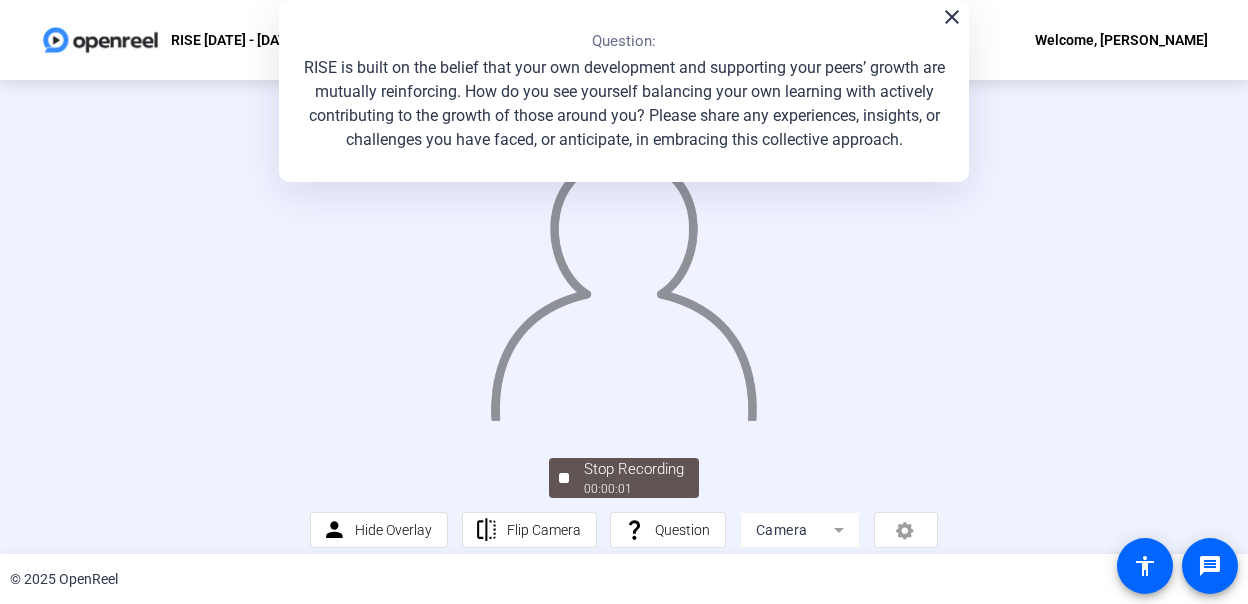 click on "close" 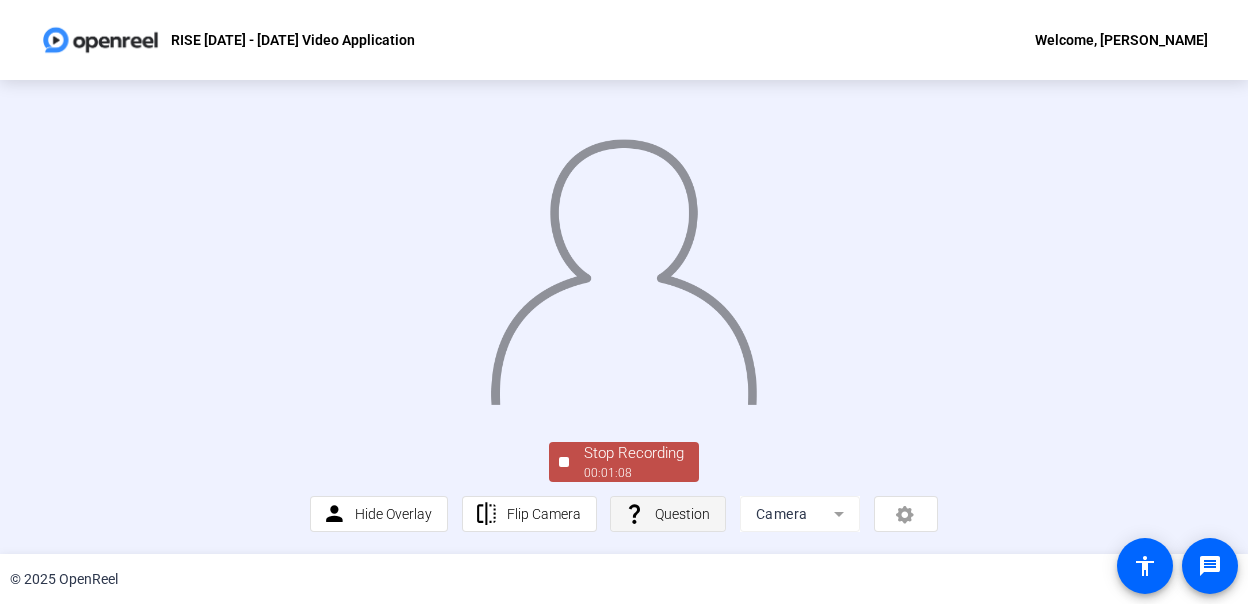 scroll, scrollTop: 135, scrollLeft: 0, axis: vertical 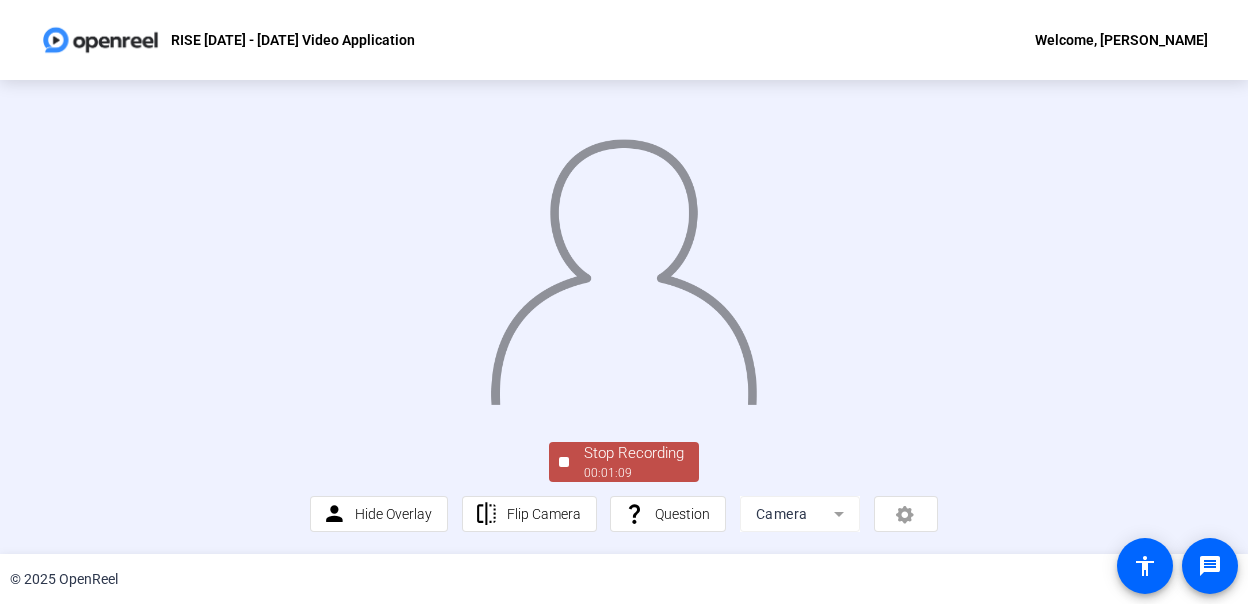click on "Stop Recording" 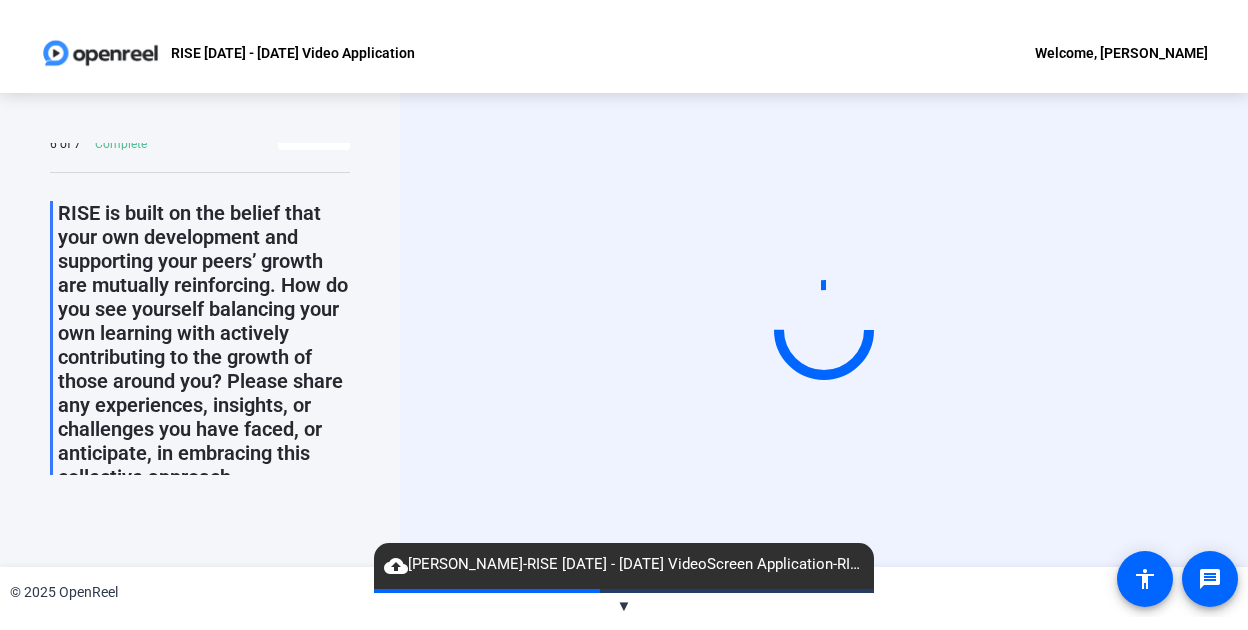 scroll, scrollTop: 0, scrollLeft: 0, axis: both 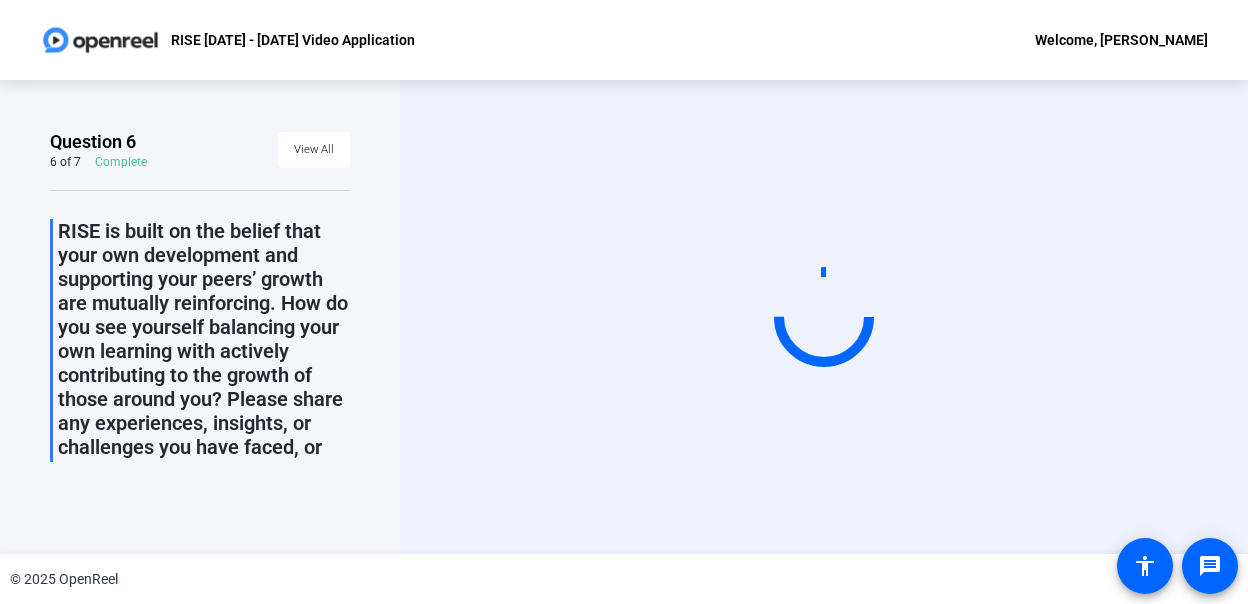 click on "RISE [DATE] - [DATE] Video Application Welcome, [PERSON_NAME]" 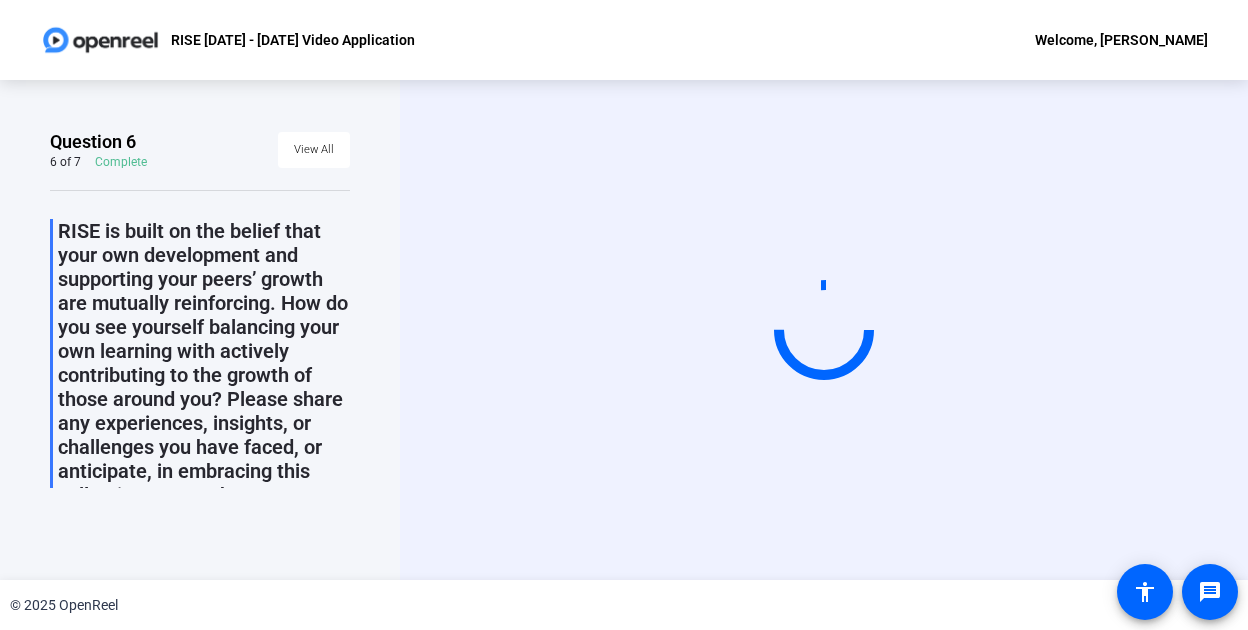 scroll, scrollTop: 296, scrollLeft: 0, axis: vertical 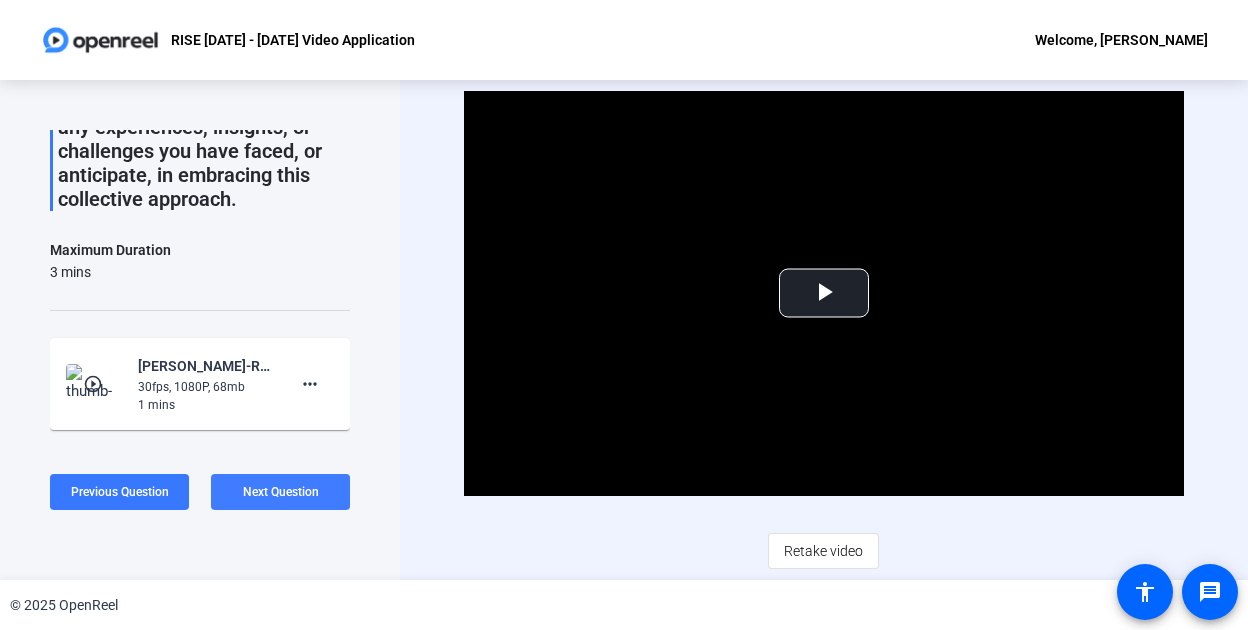 click on "Next Question" 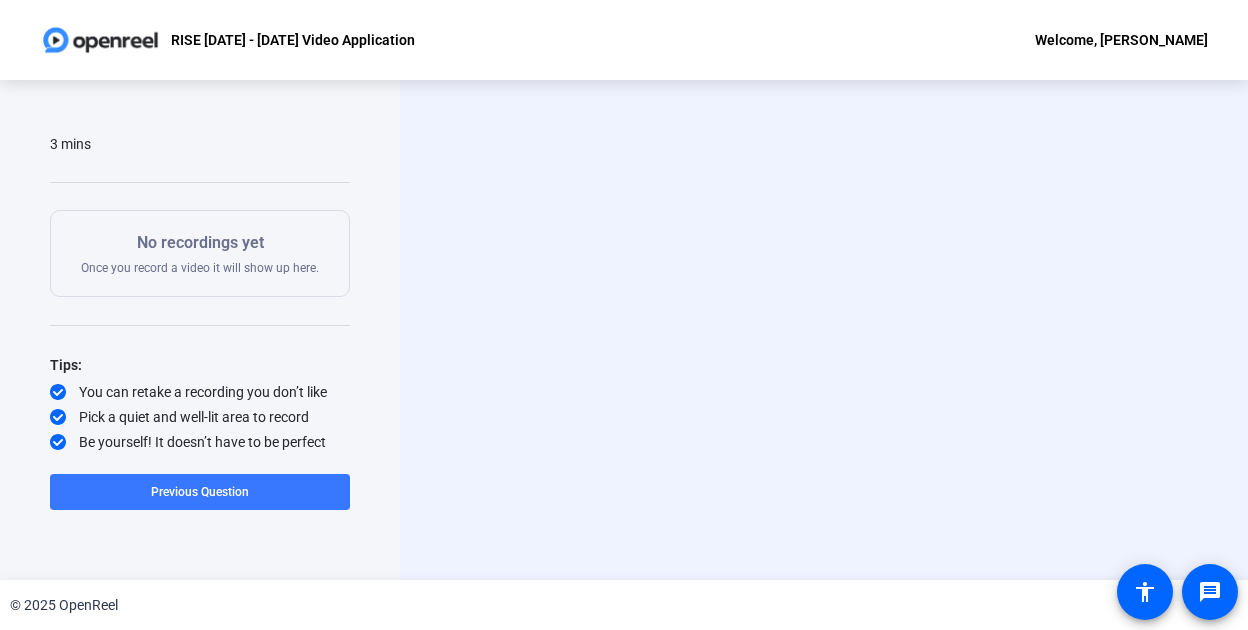 scroll, scrollTop: 278, scrollLeft: 0, axis: vertical 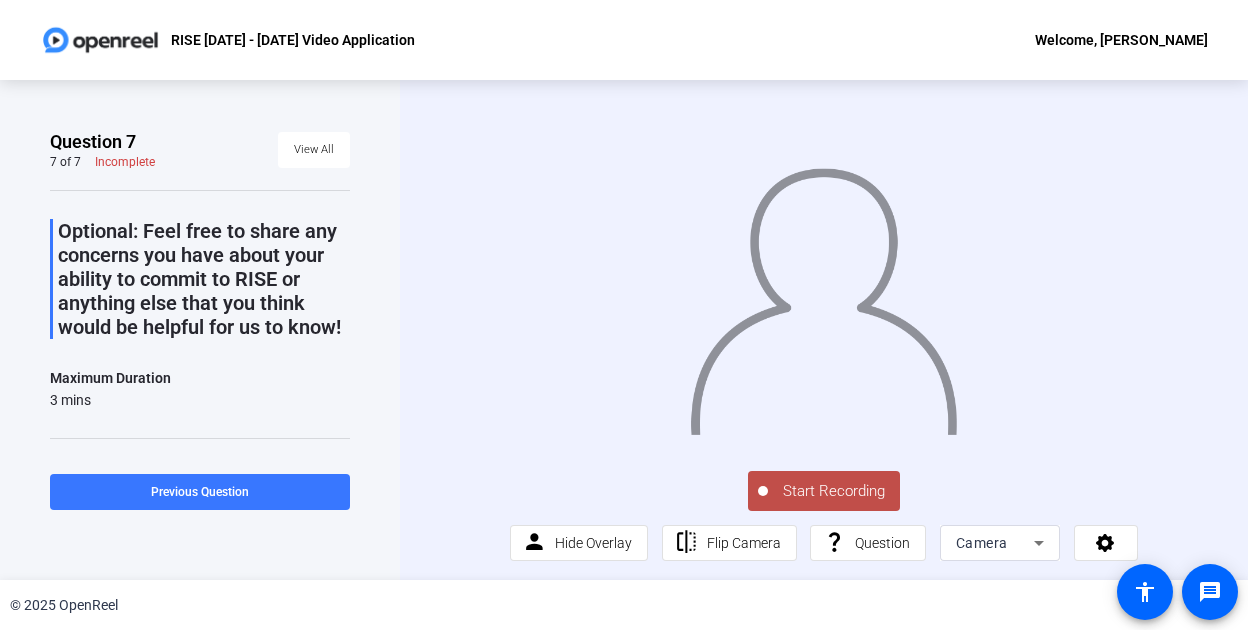 click on "Start Recording" 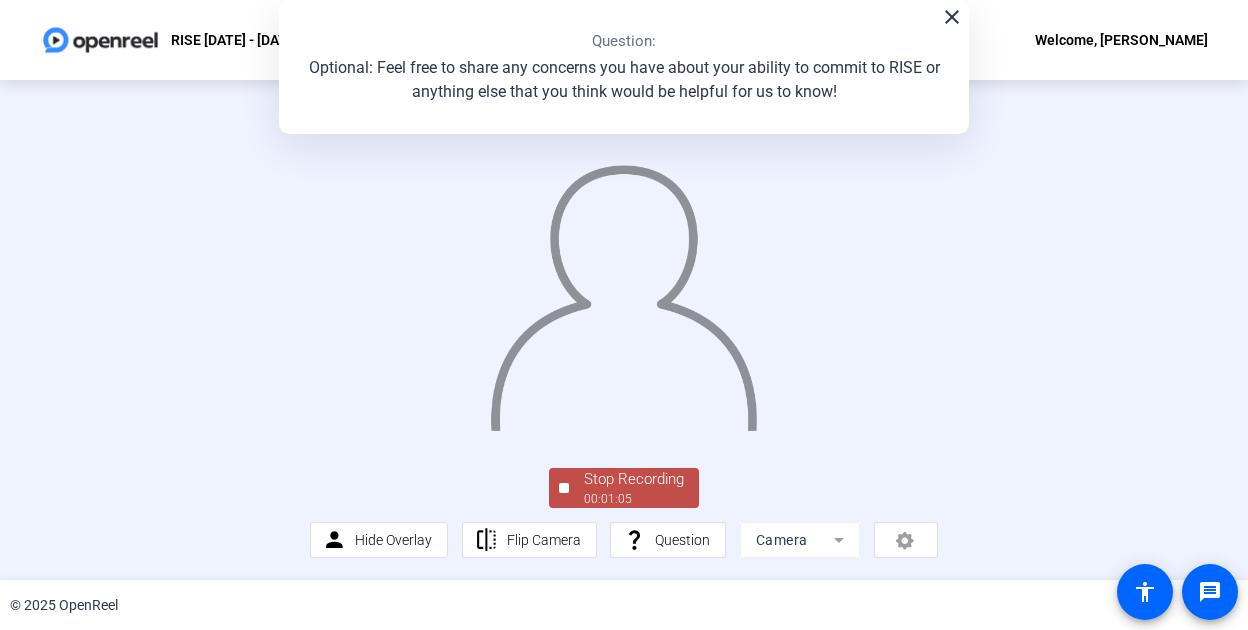 scroll, scrollTop: 122, scrollLeft: 0, axis: vertical 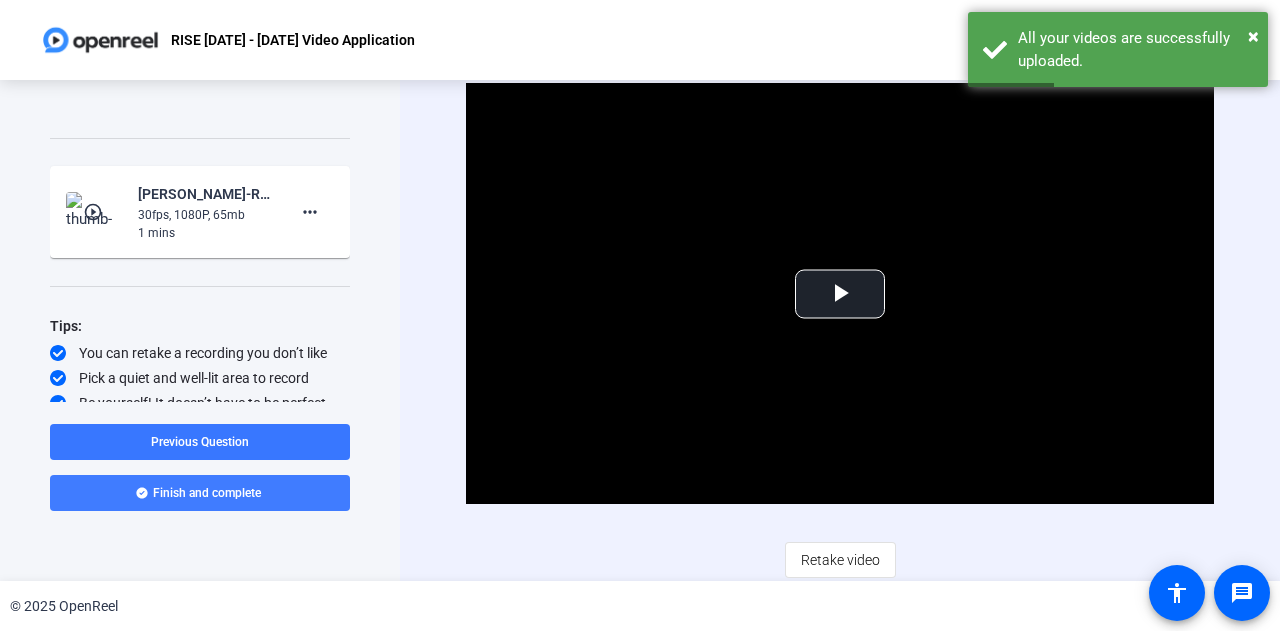 click on "Finish and complete" 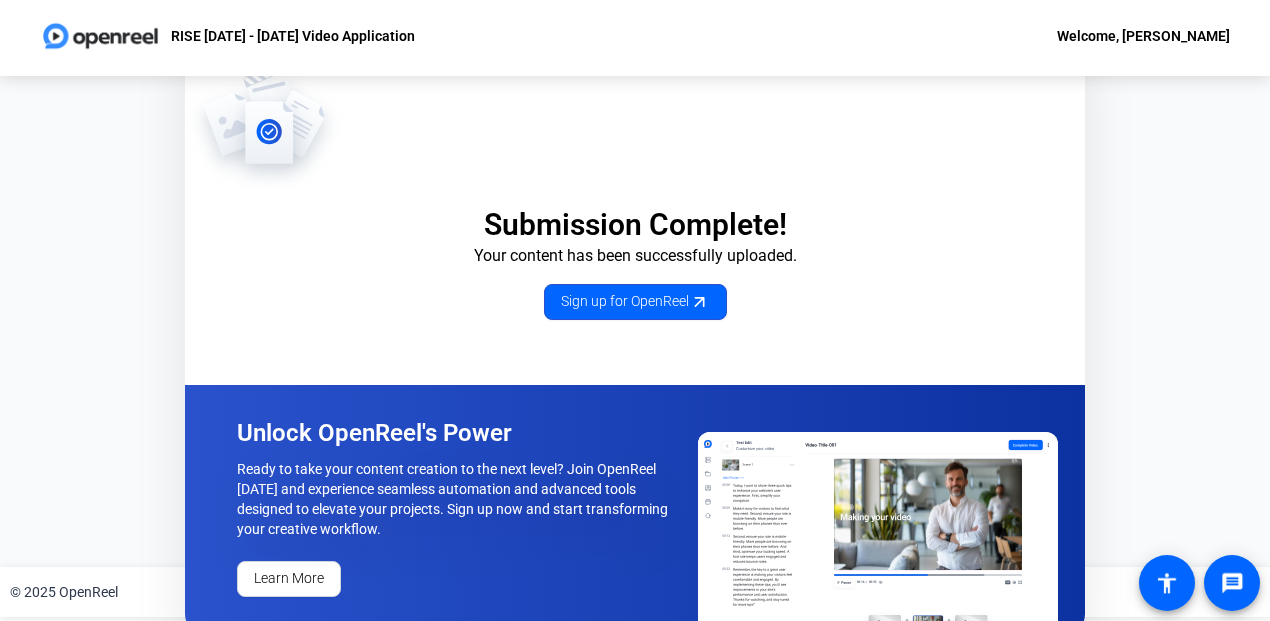 scroll, scrollTop: 0, scrollLeft: 0, axis: both 